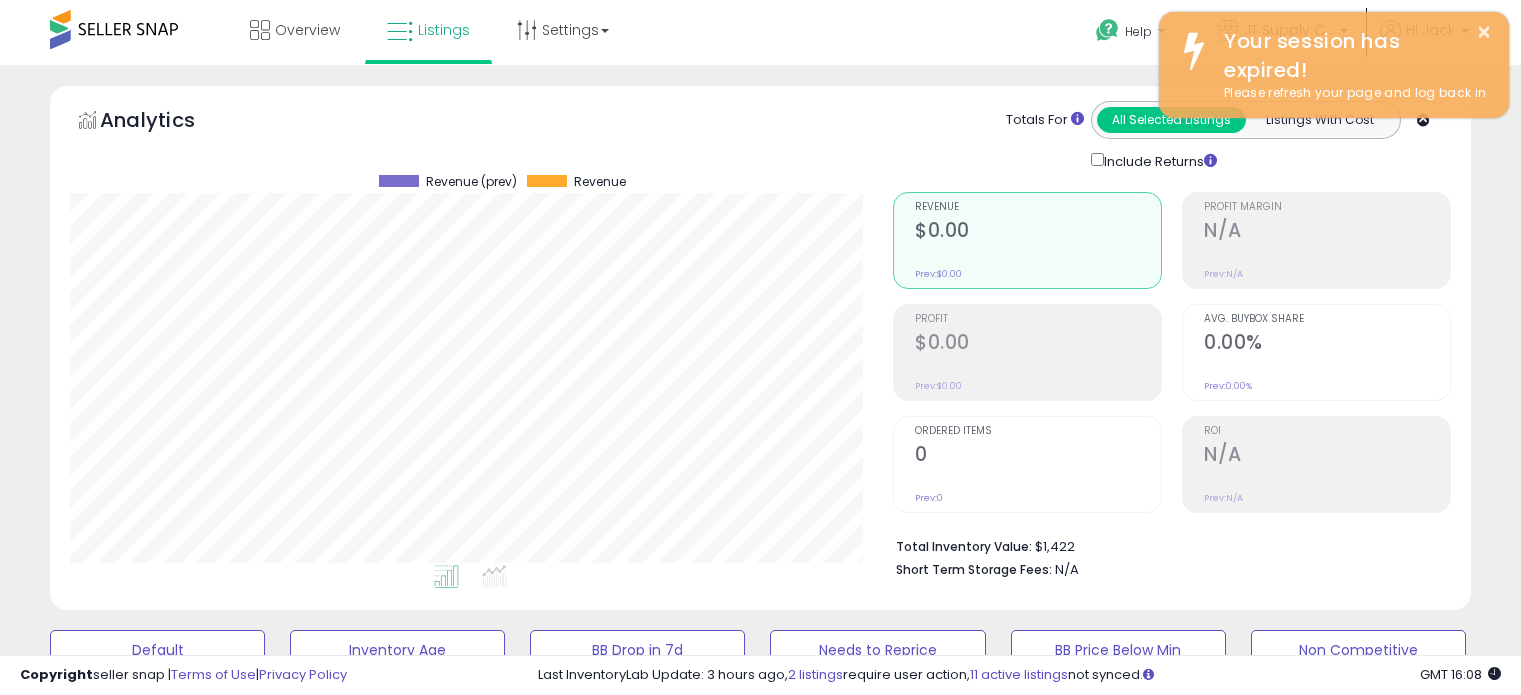 select on "**********" 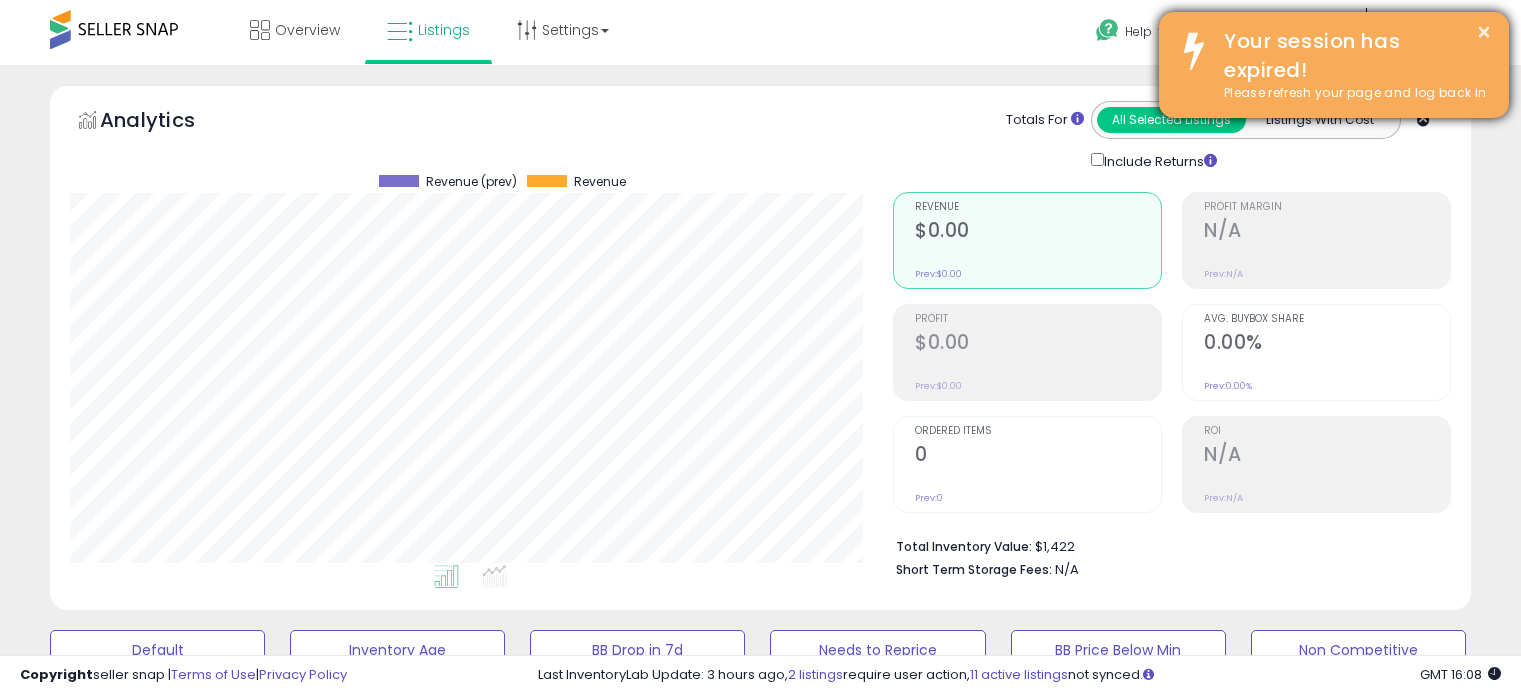 scroll, scrollTop: 664, scrollLeft: 0, axis: vertical 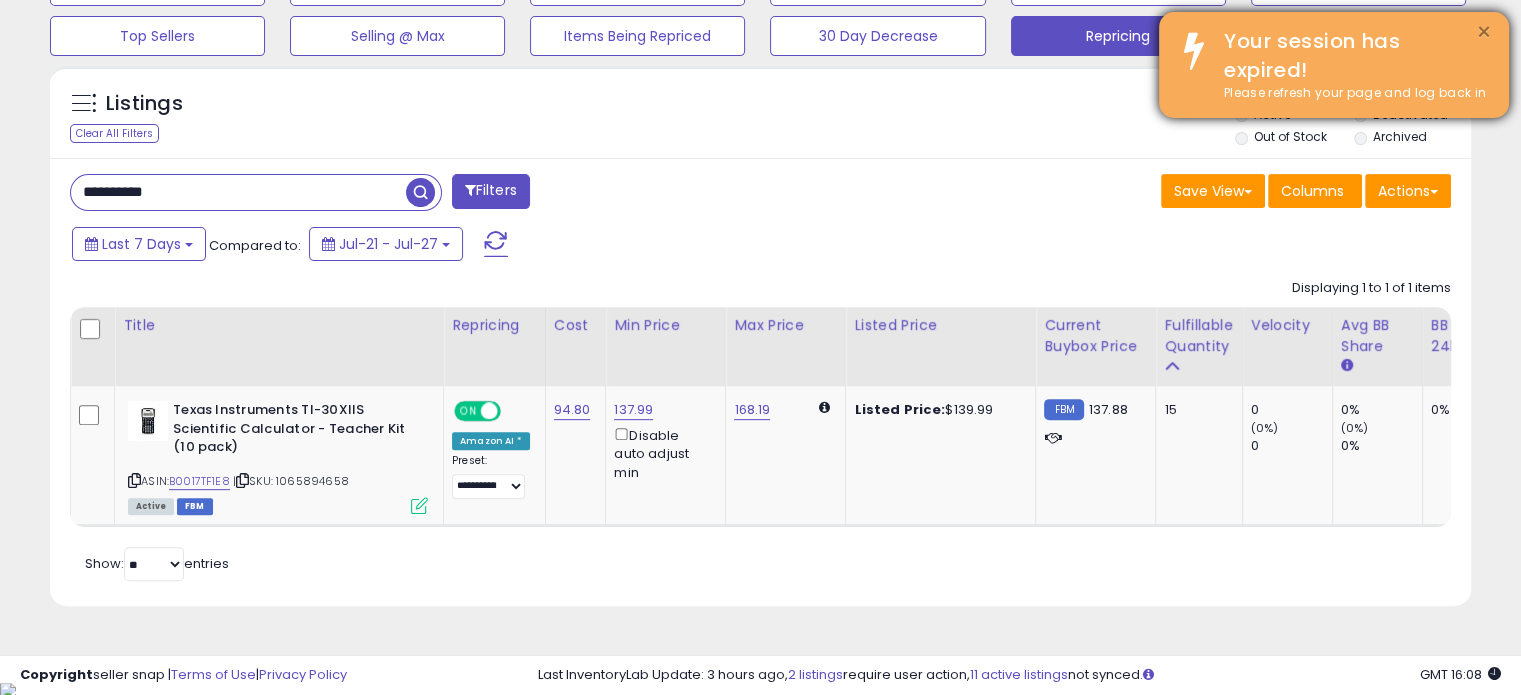 click on "×" at bounding box center (1484, 32) 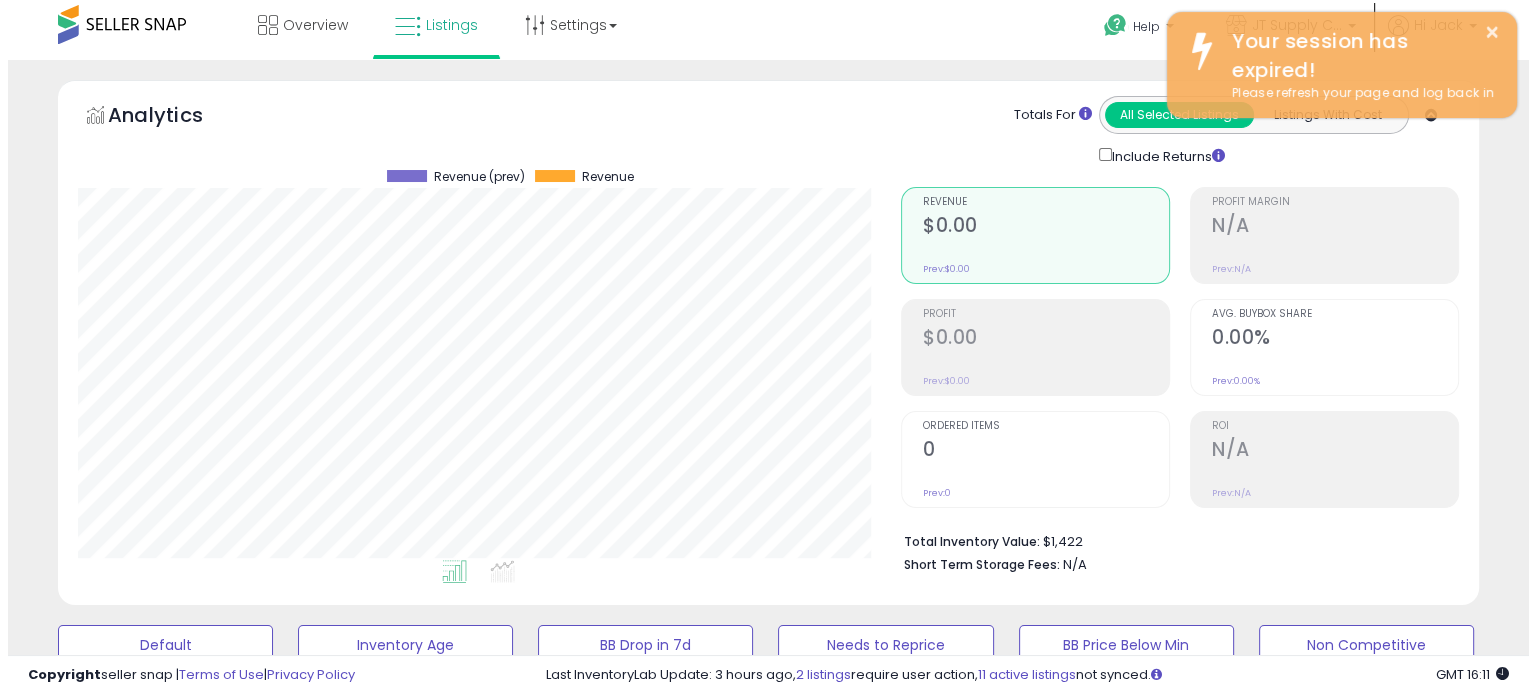 scroll, scrollTop: 400, scrollLeft: 0, axis: vertical 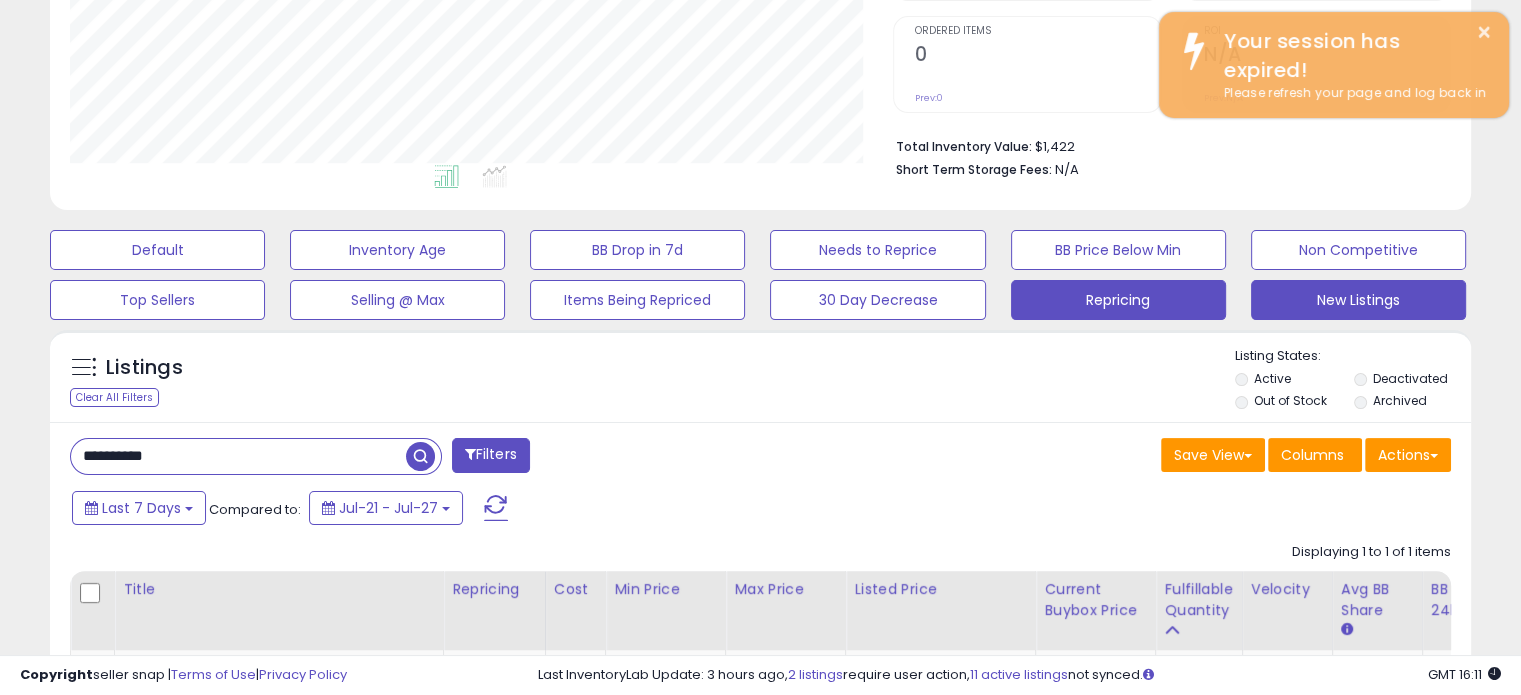 click on "New Listings" at bounding box center [157, 250] 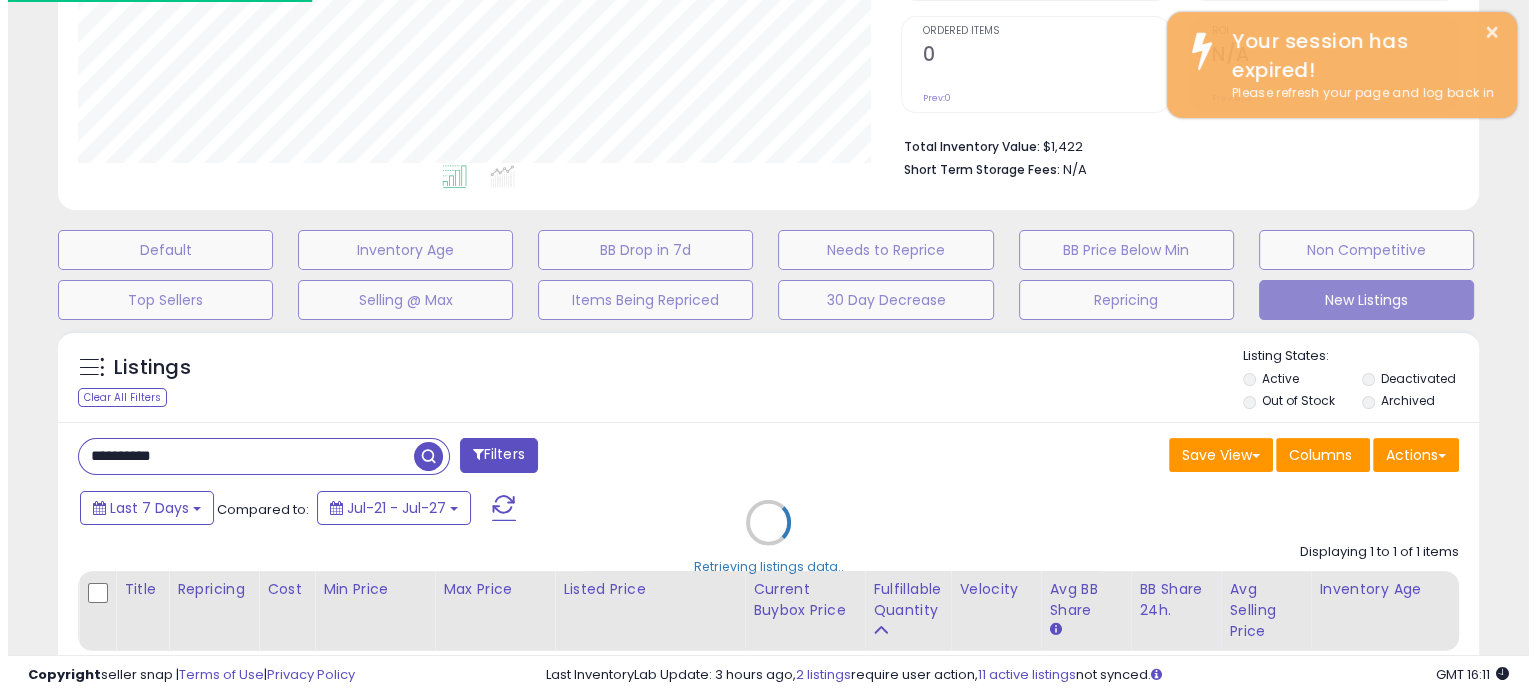 scroll, scrollTop: 999589, scrollLeft: 999168, axis: both 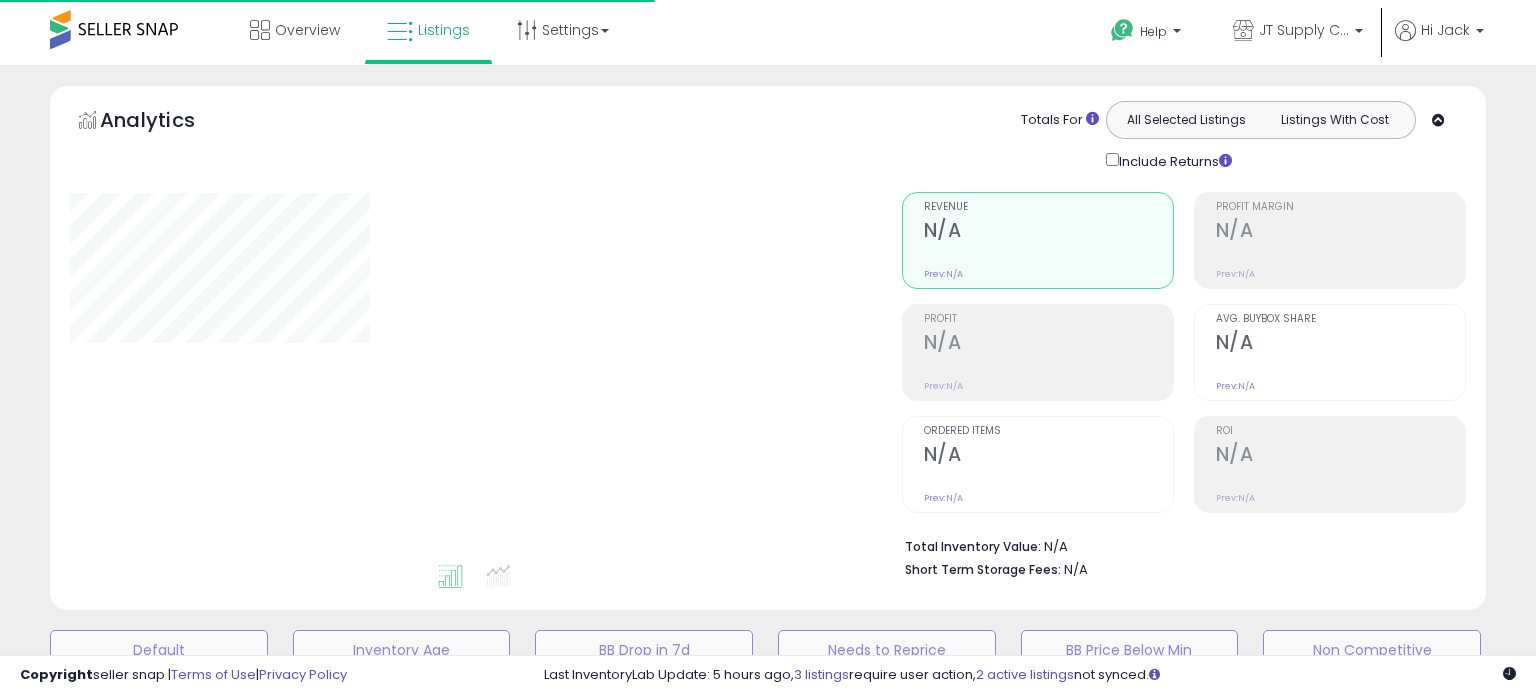 type on "**********" 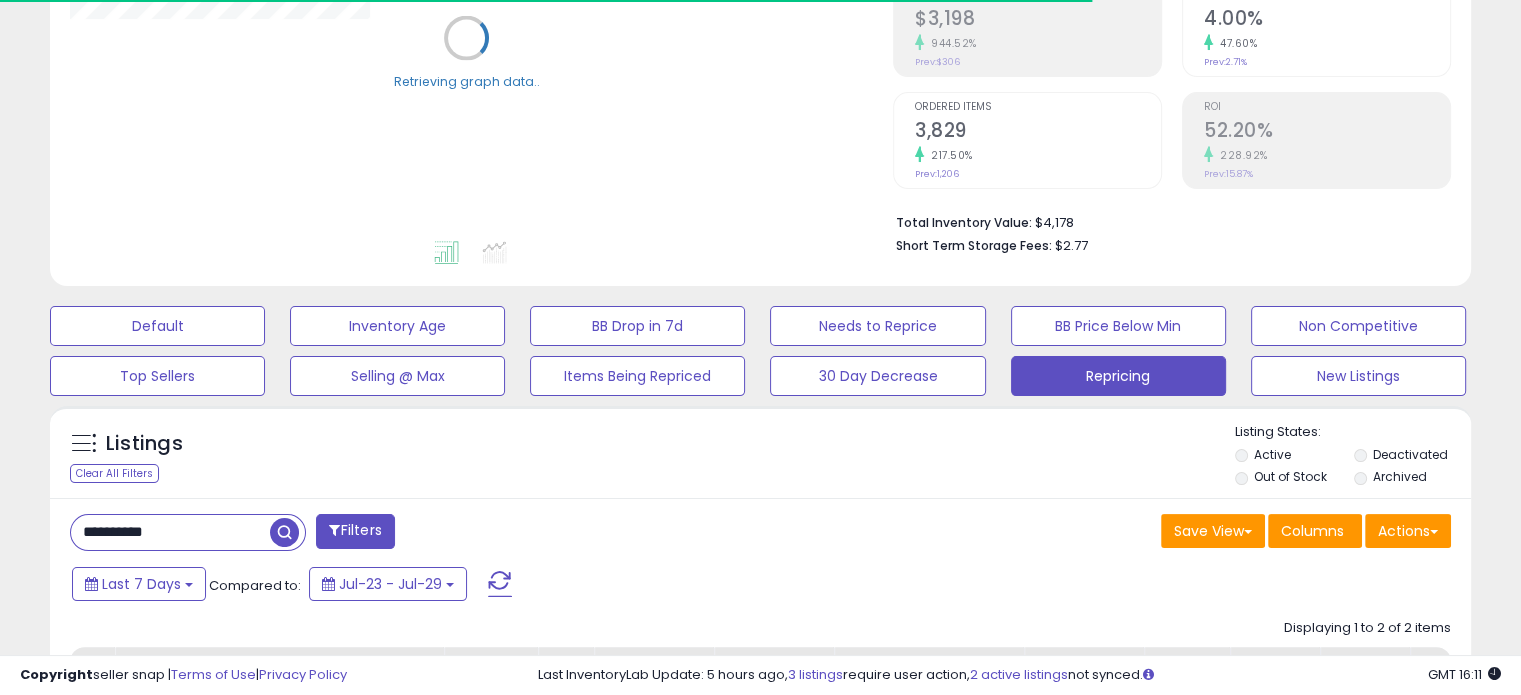 scroll, scrollTop: 400, scrollLeft: 0, axis: vertical 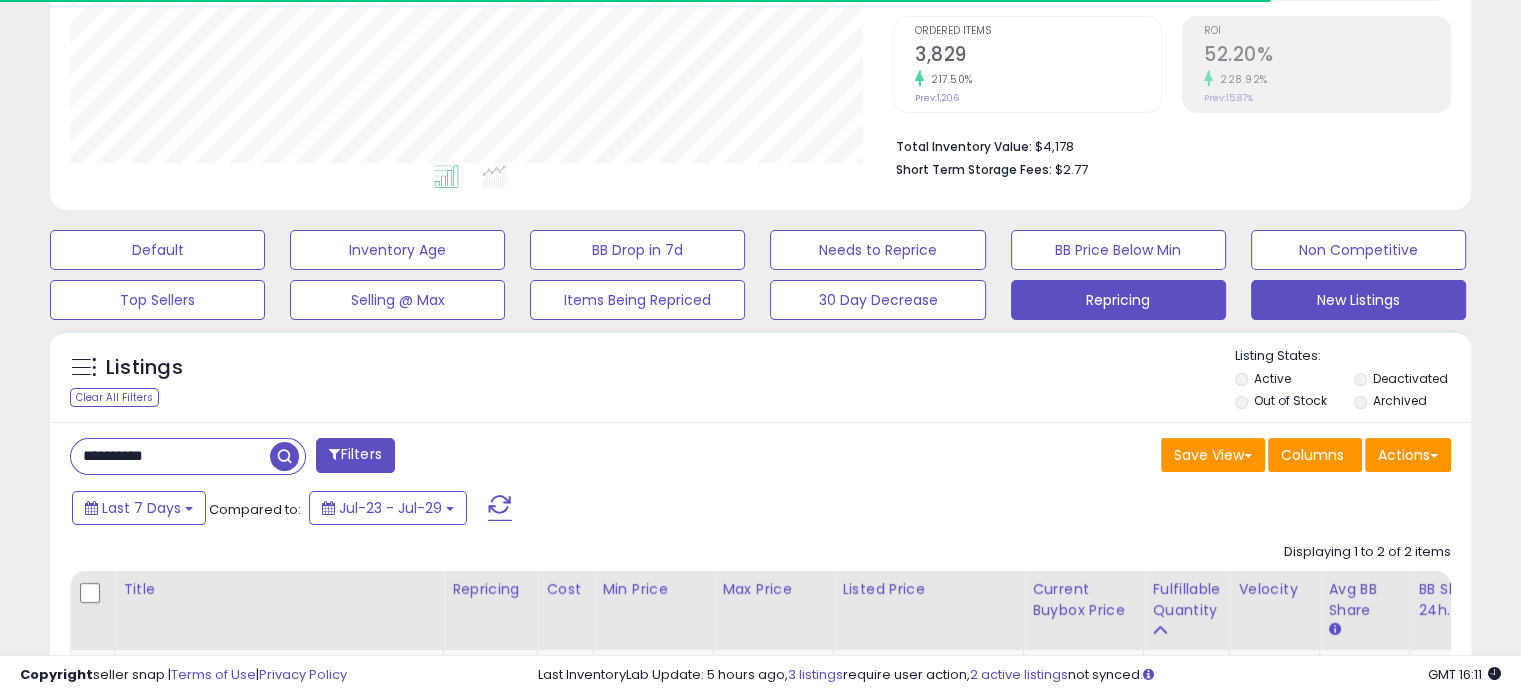 click on "New Listings" at bounding box center (157, 250) 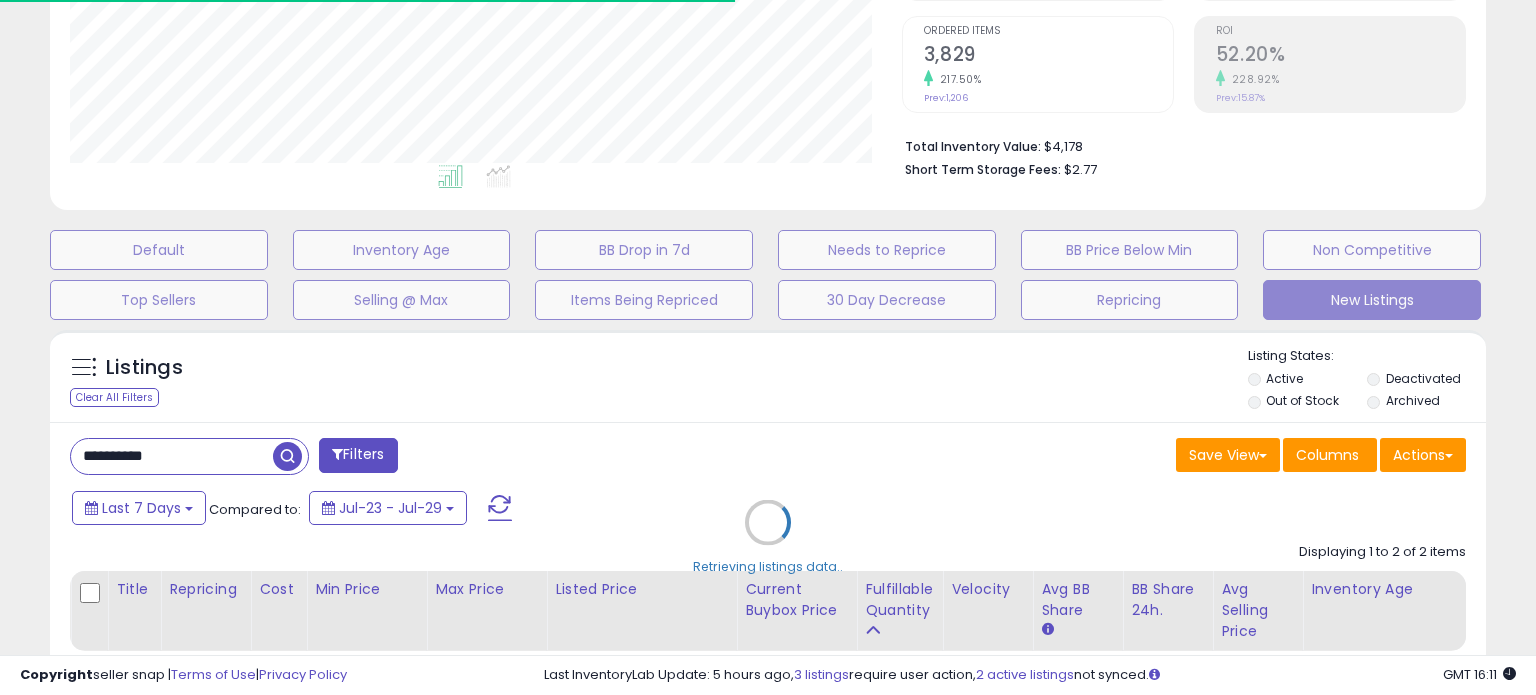 type 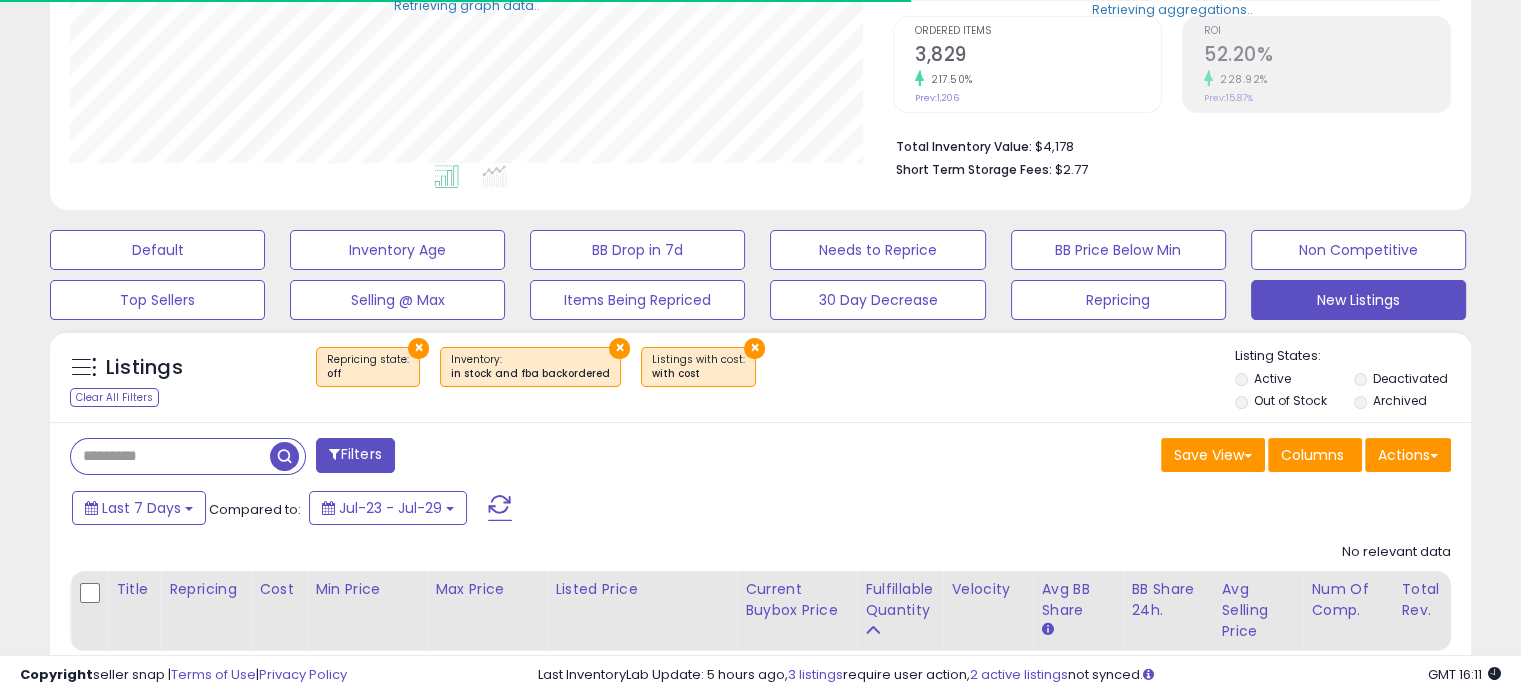 scroll, scrollTop: 409, scrollLeft: 822, axis: both 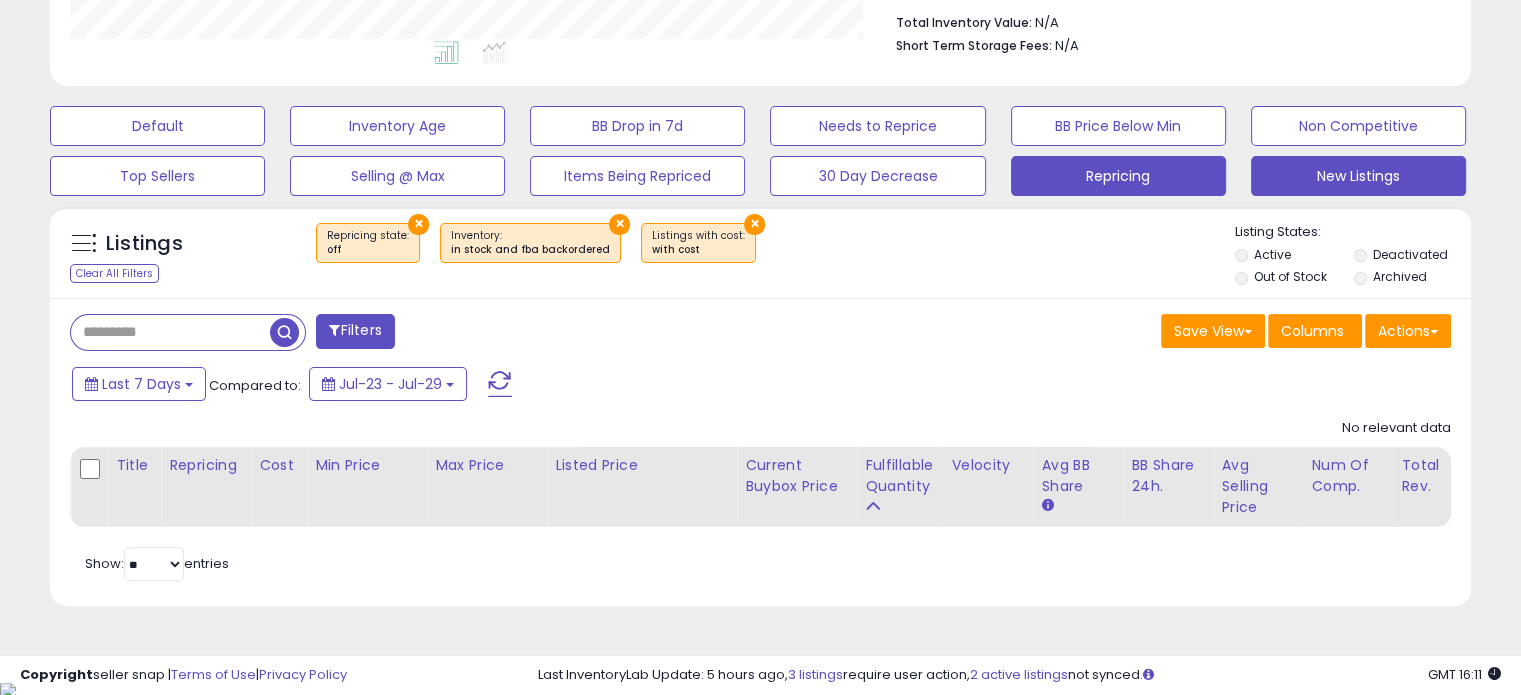click on "Repricing" at bounding box center (157, 126) 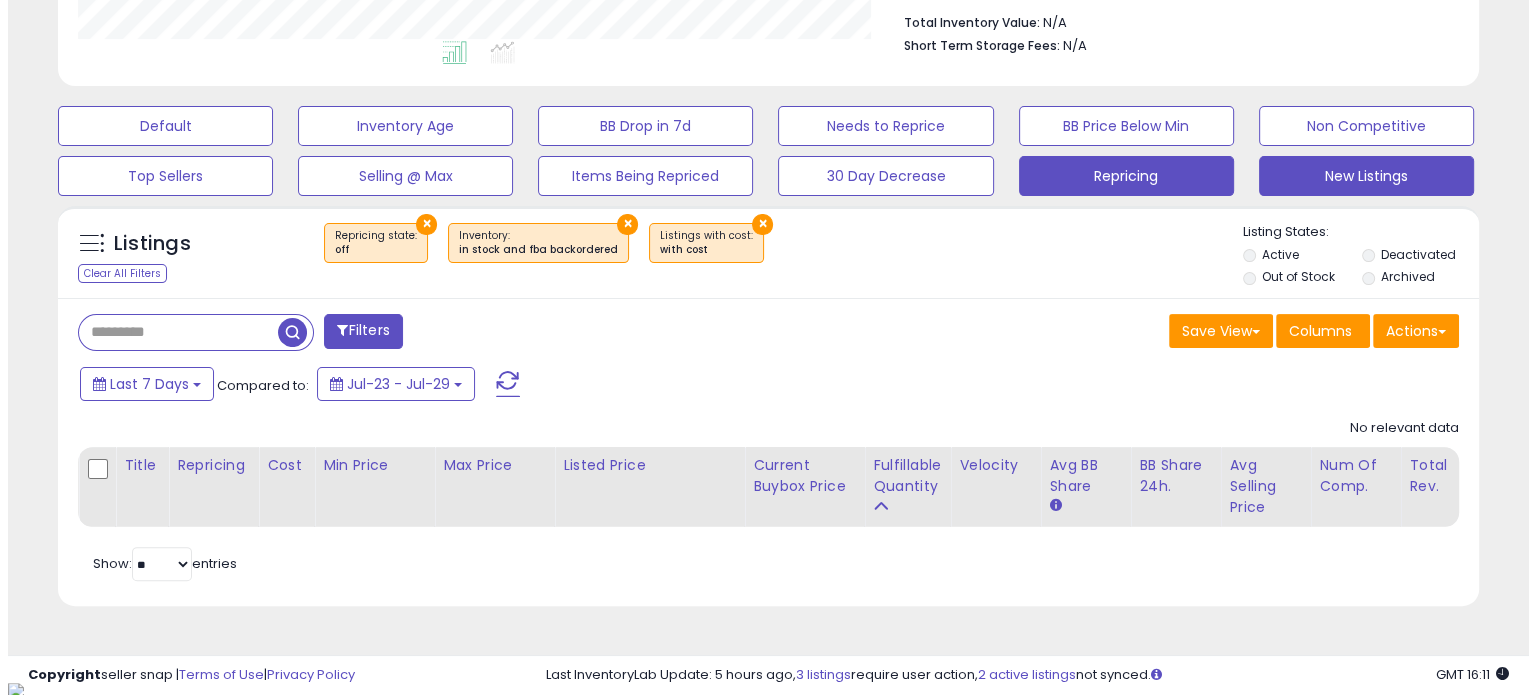 scroll, scrollTop: 999589, scrollLeft: 999168, axis: both 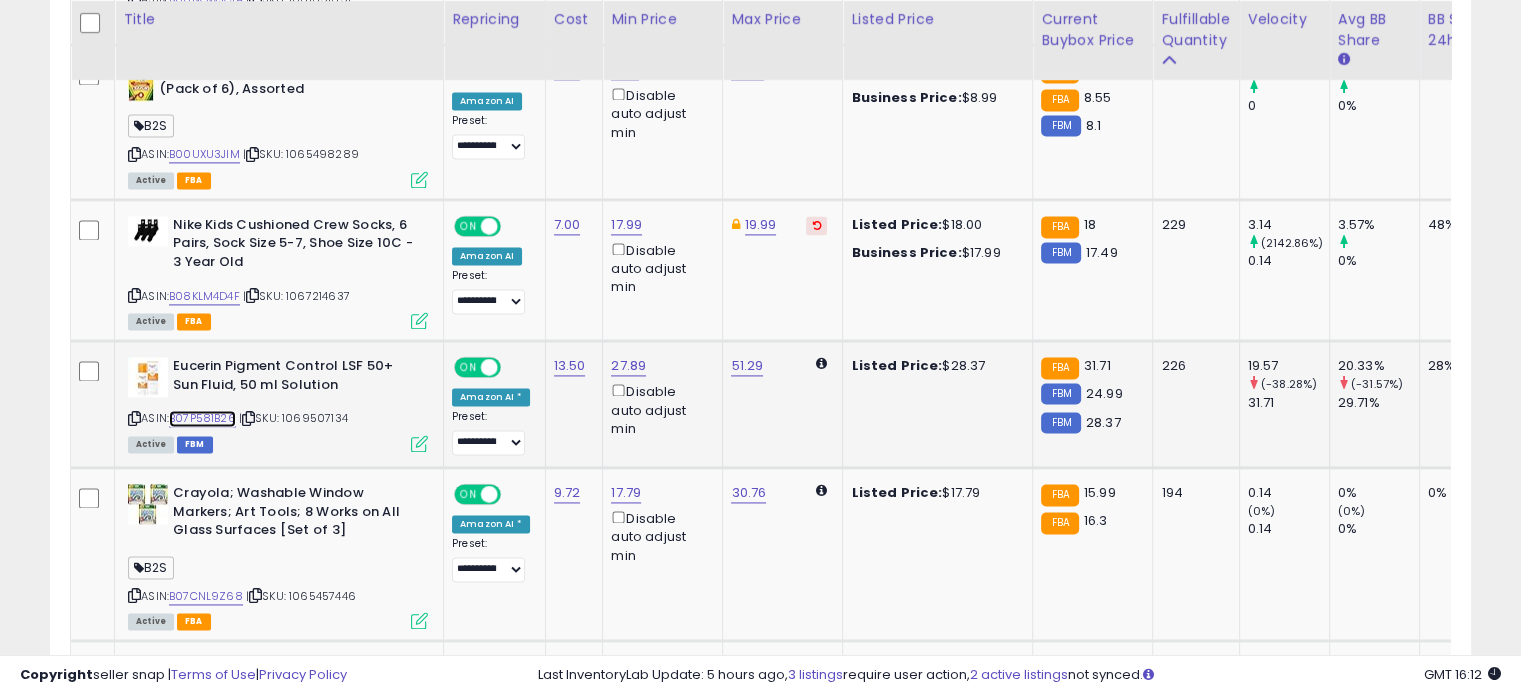 click on "B07P581B26" at bounding box center (202, 418) 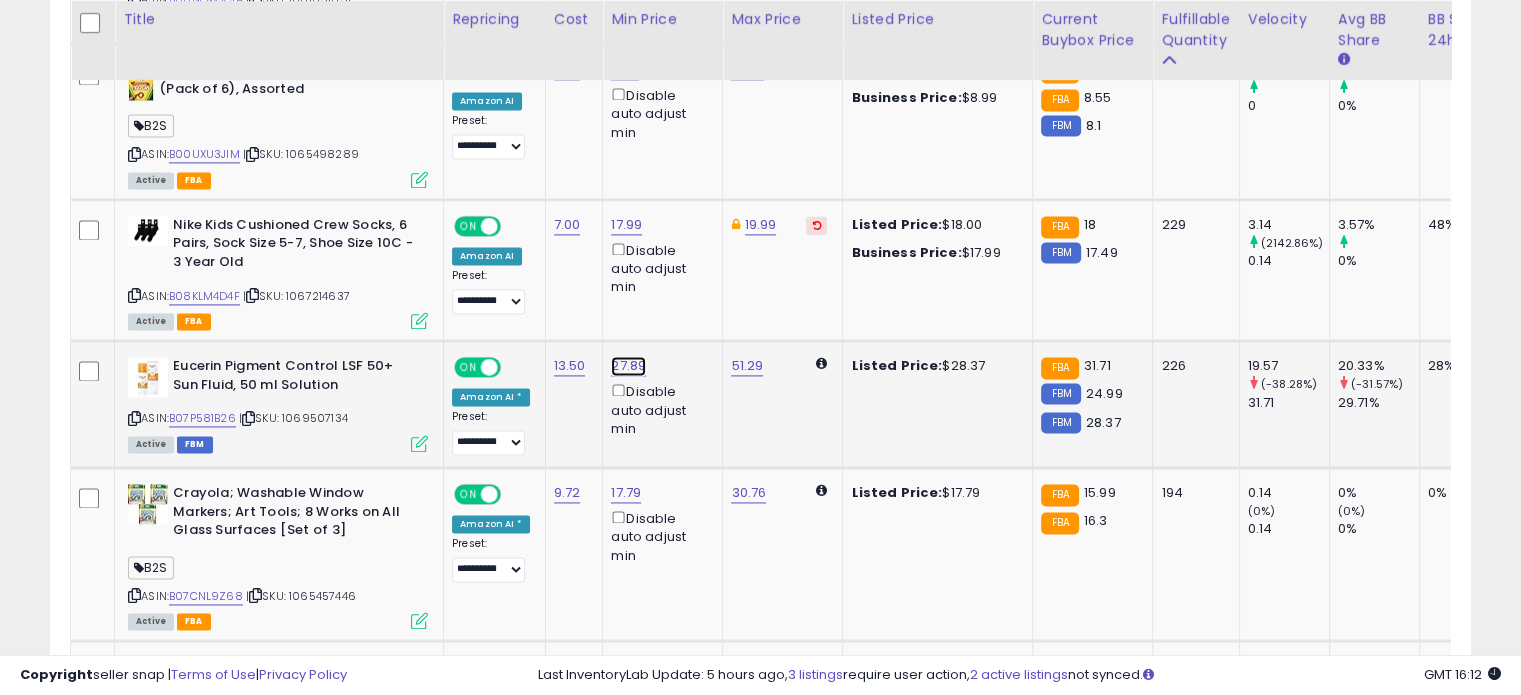 click on "27.89" at bounding box center (623, -1750) 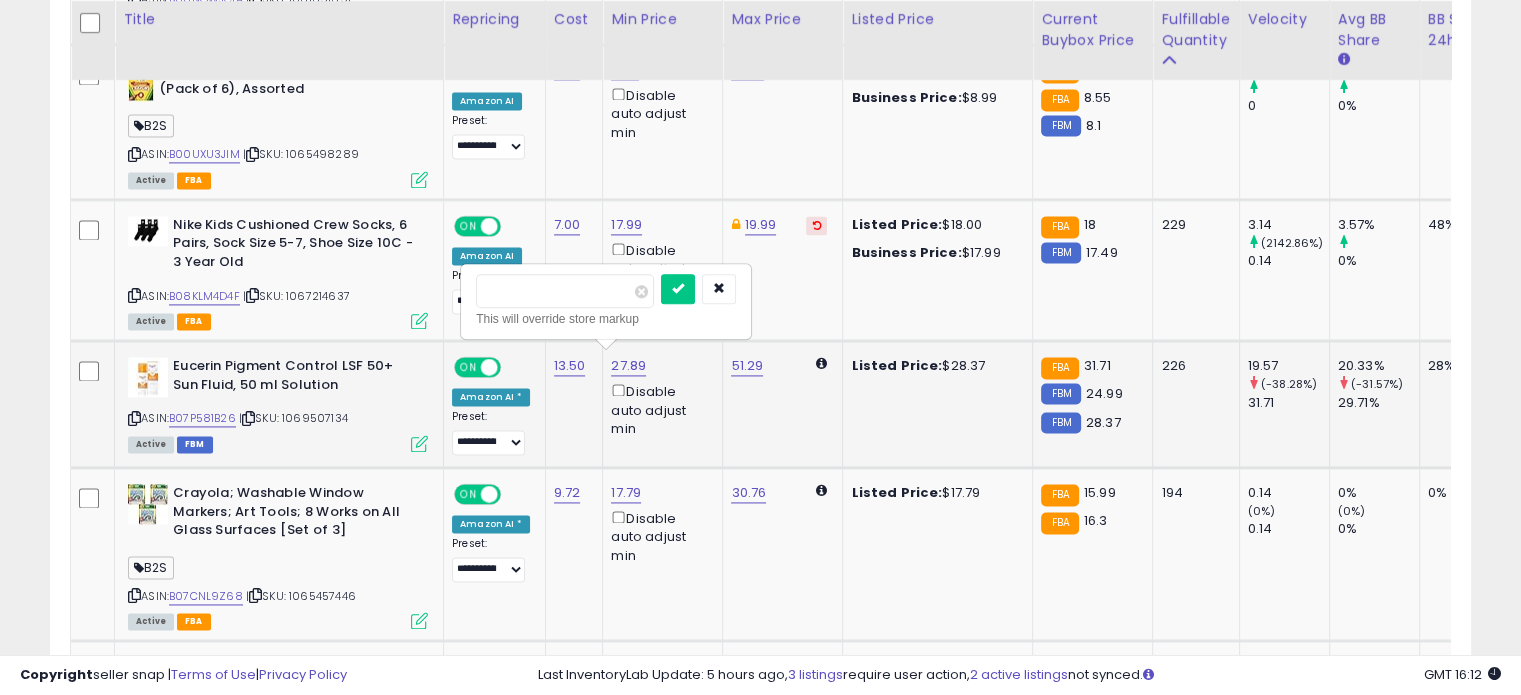 drag, startPoint x: 540, startPoint y: 283, endPoint x: 484, endPoint y: 276, distance: 56.435802 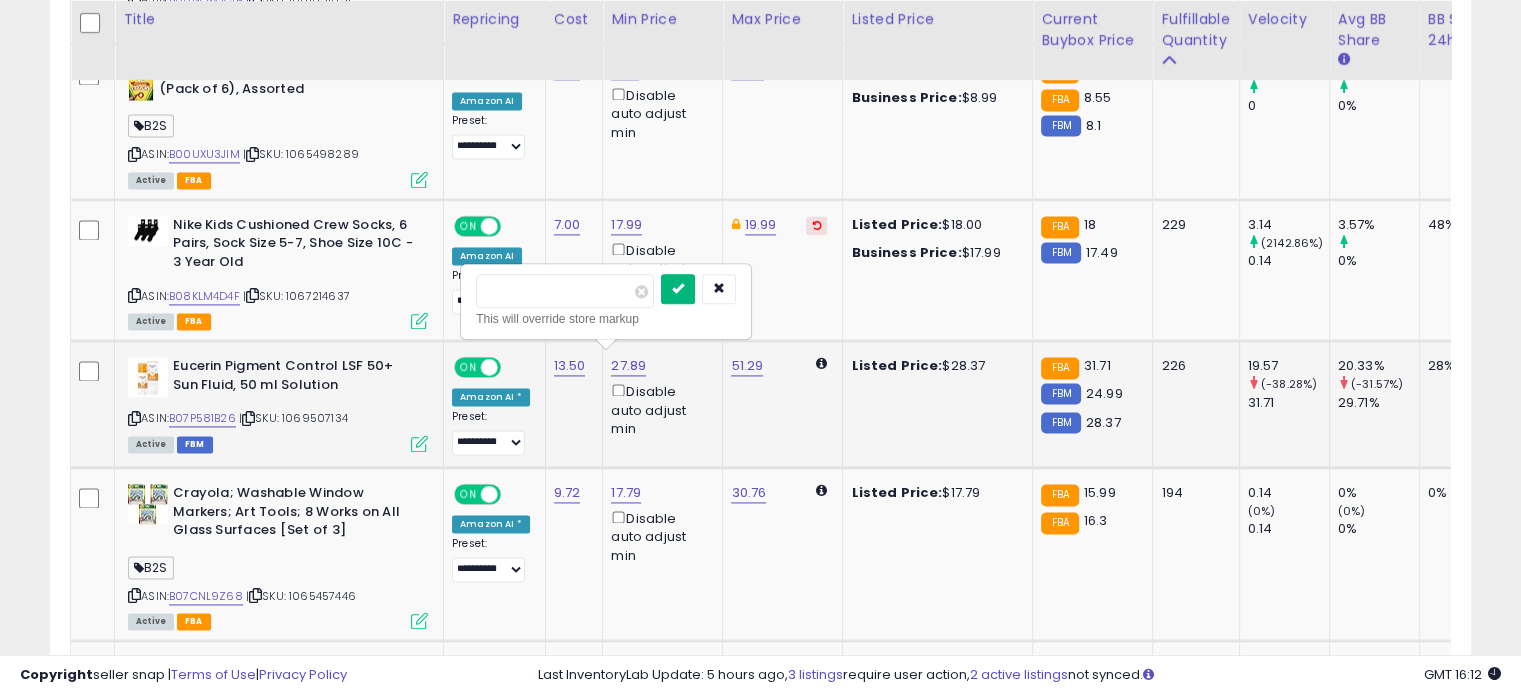 type on "****" 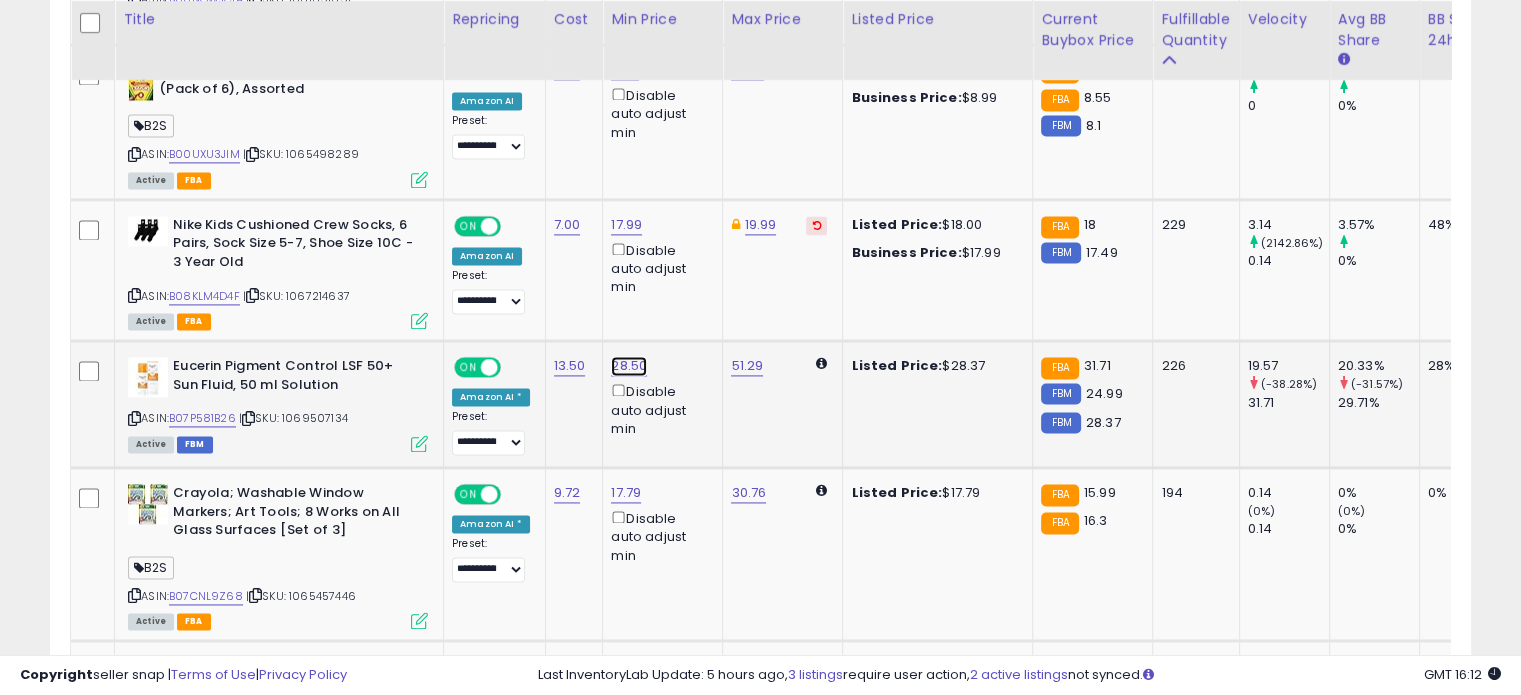 click on "28.50" at bounding box center [623, -1750] 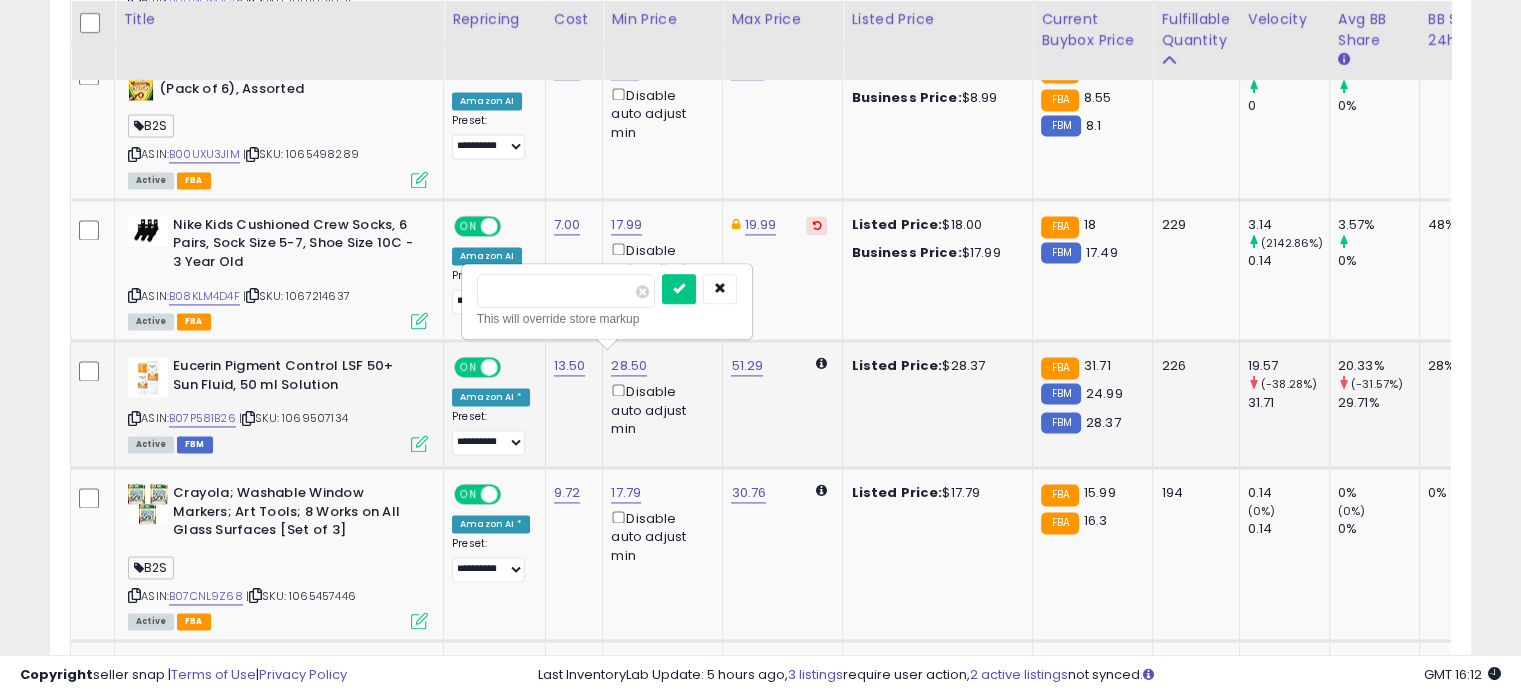 drag, startPoint x: 554, startPoint y: 290, endPoint x: 510, endPoint y: 287, distance: 44.102154 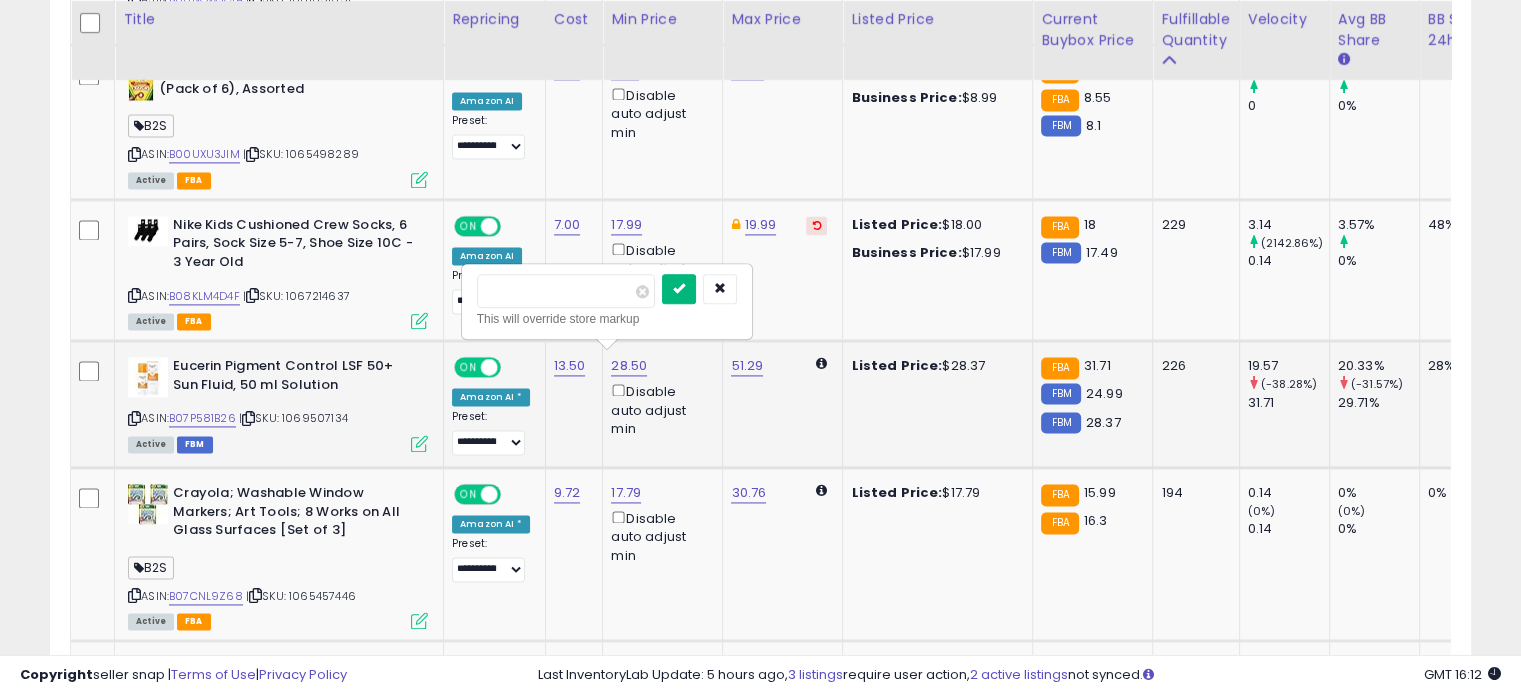 type on "*****" 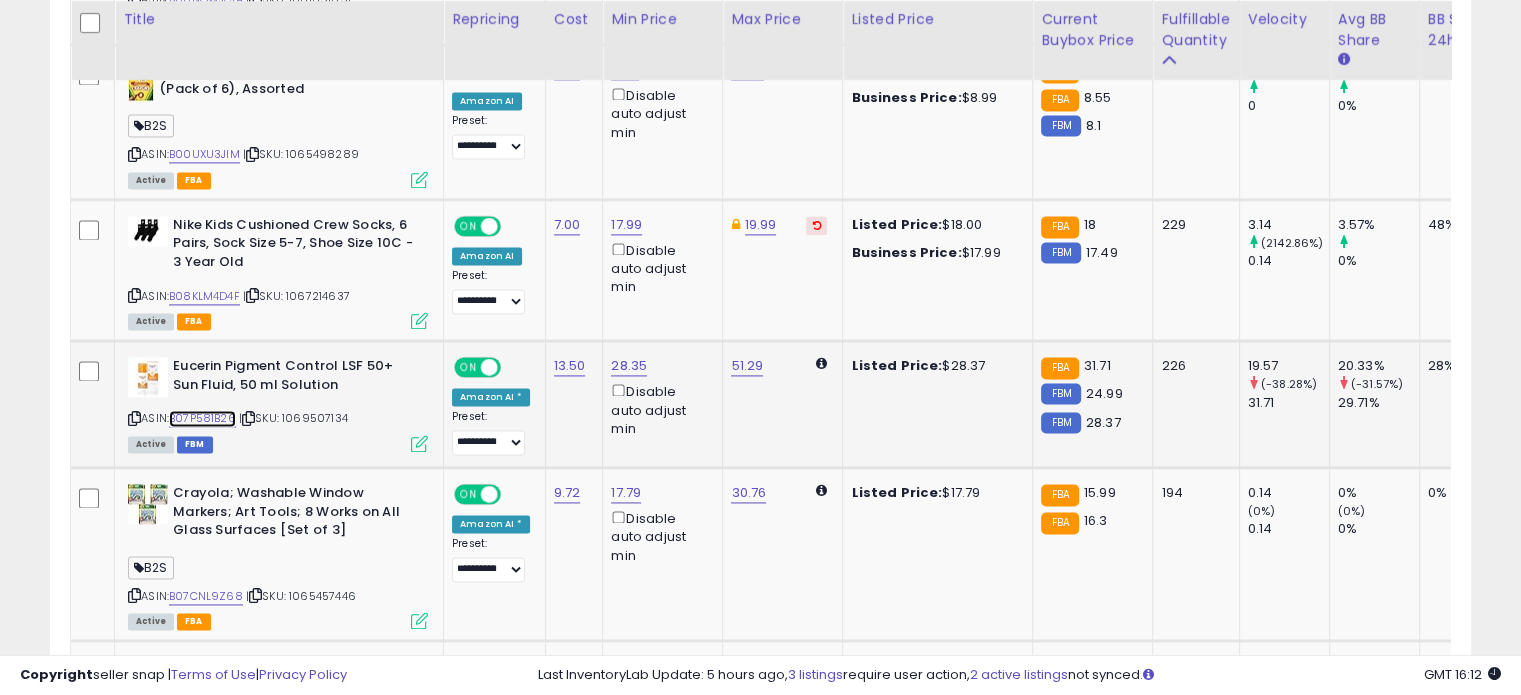 click on "B07P581B26" at bounding box center [202, 418] 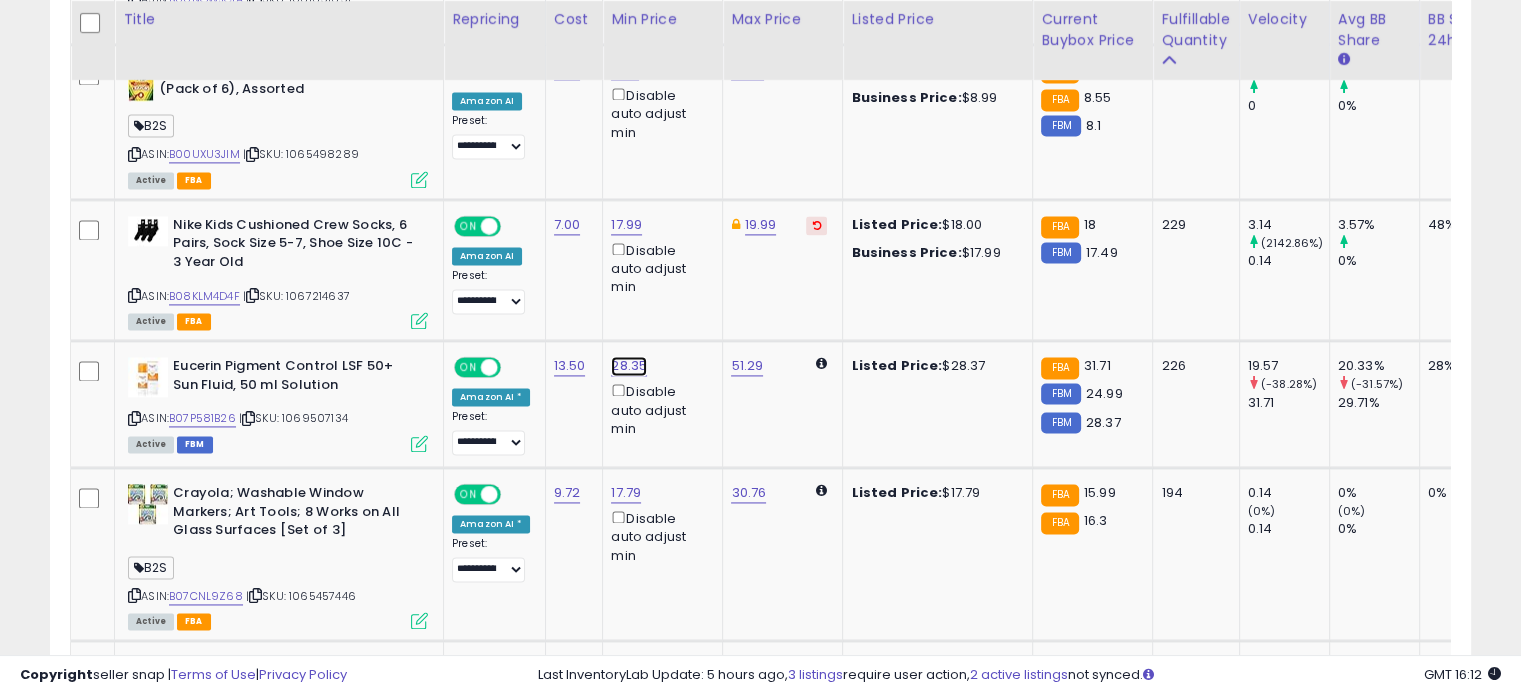click on "28.35" at bounding box center [623, -1750] 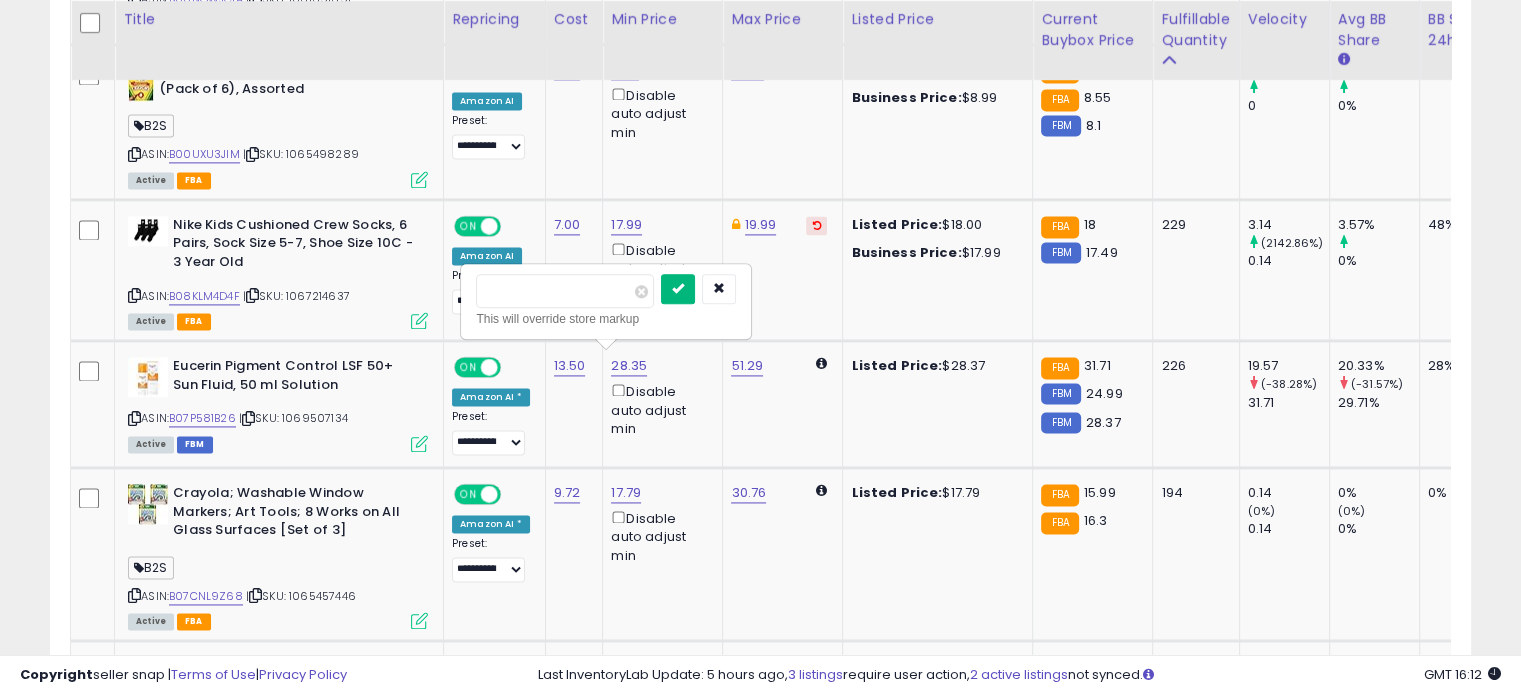type on "****" 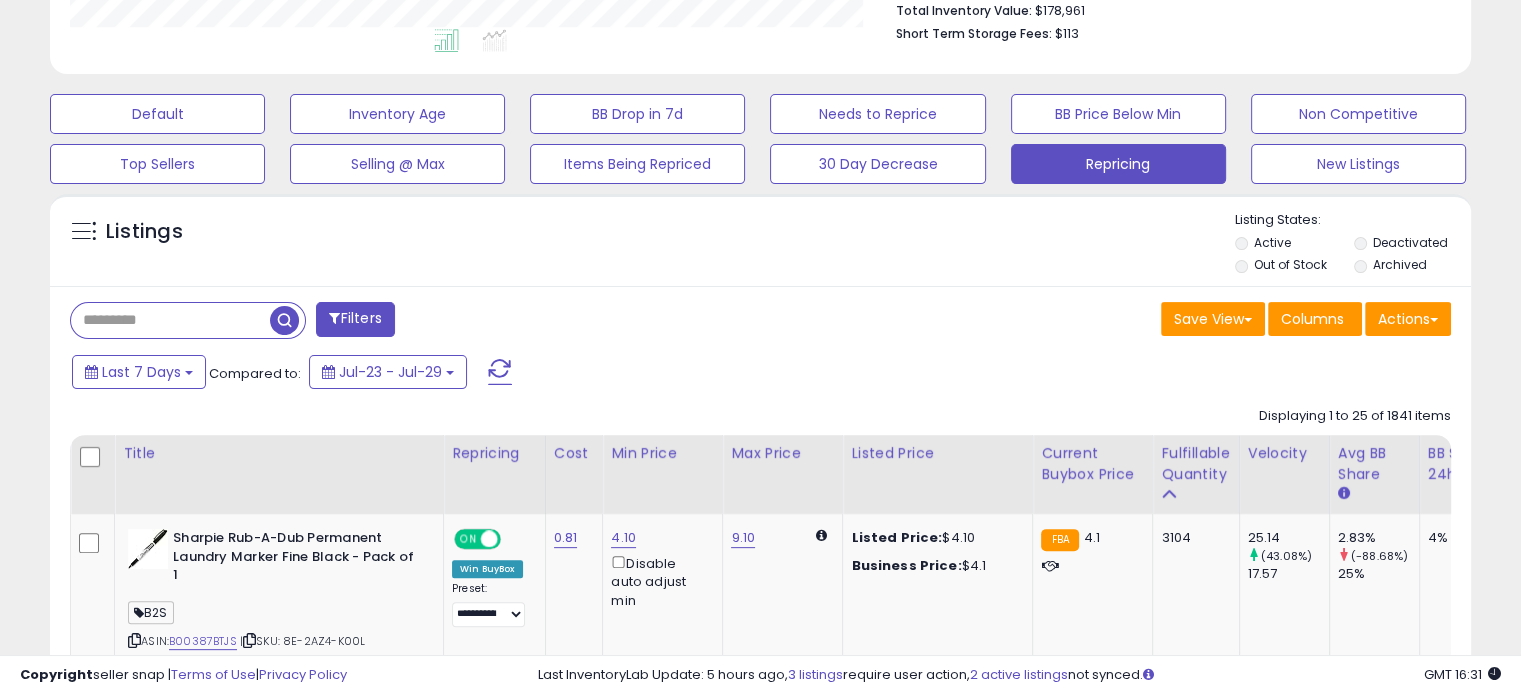 scroll, scrollTop: 624, scrollLeft: 0, axis: vertical 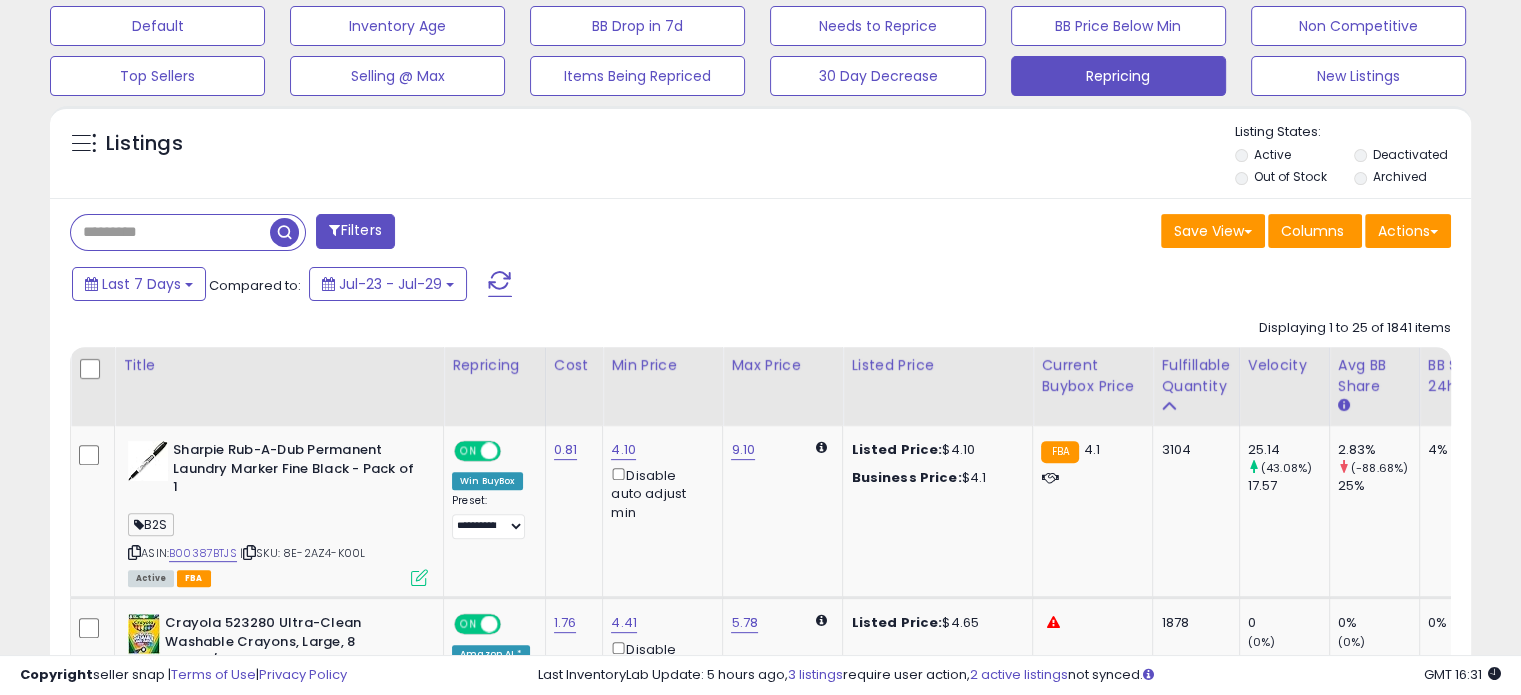 click at bounding box center (170, 232) 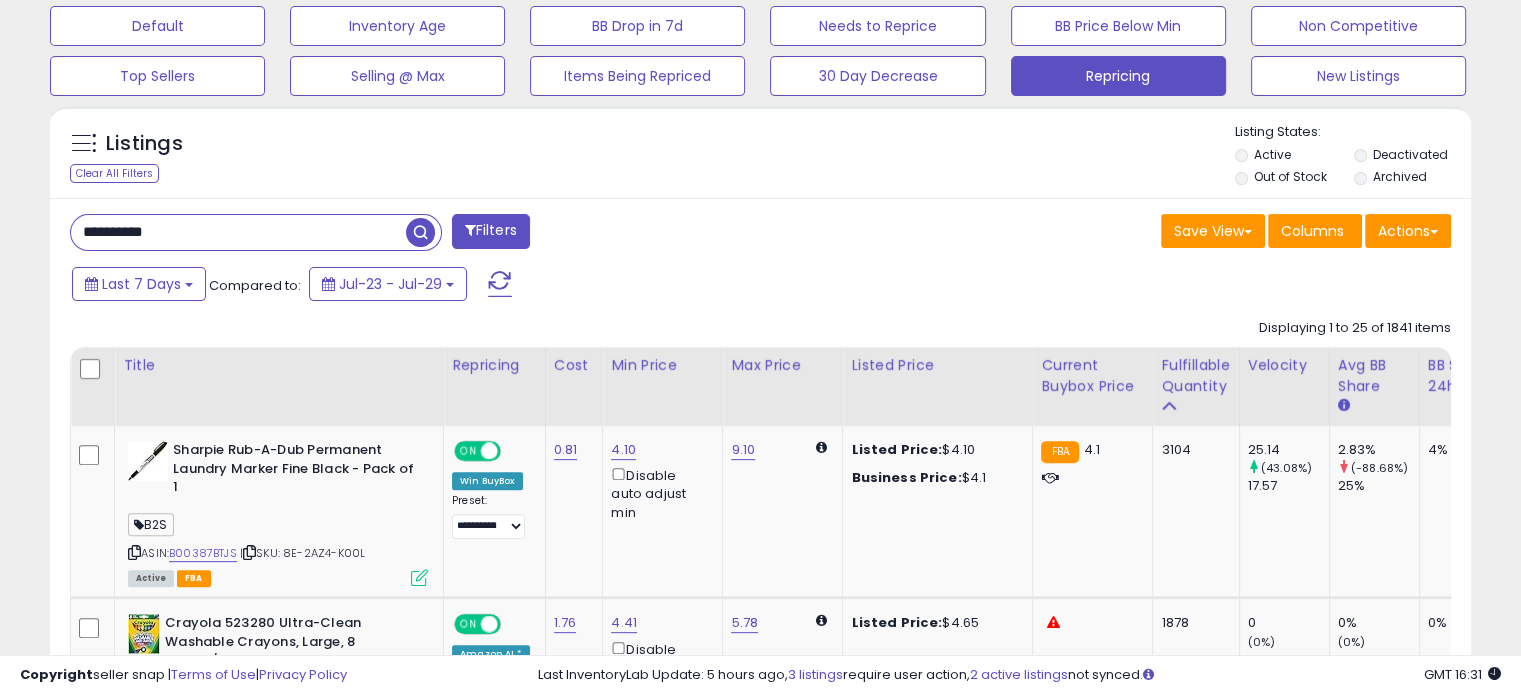 type on "**********" 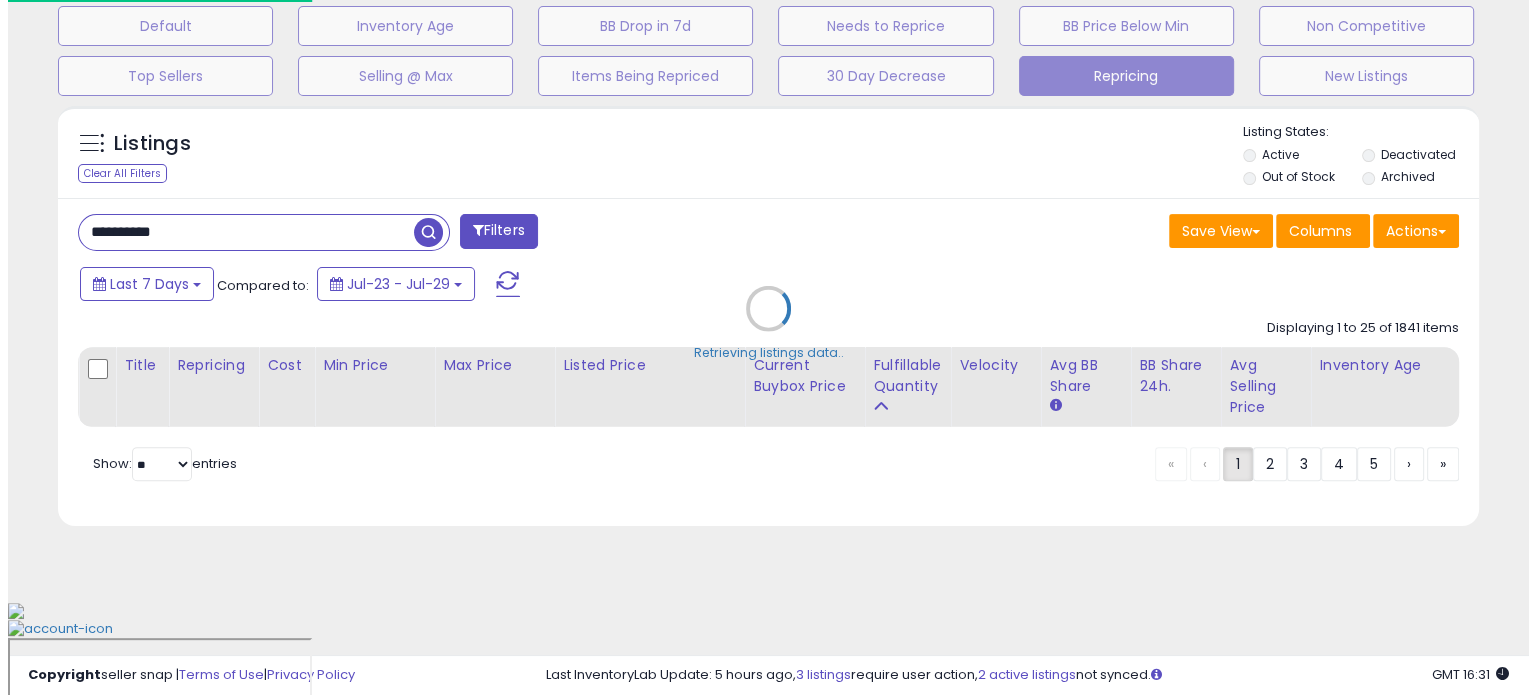 scroll, scrollTop: 544, scrollLeft: 0, axis: vertical 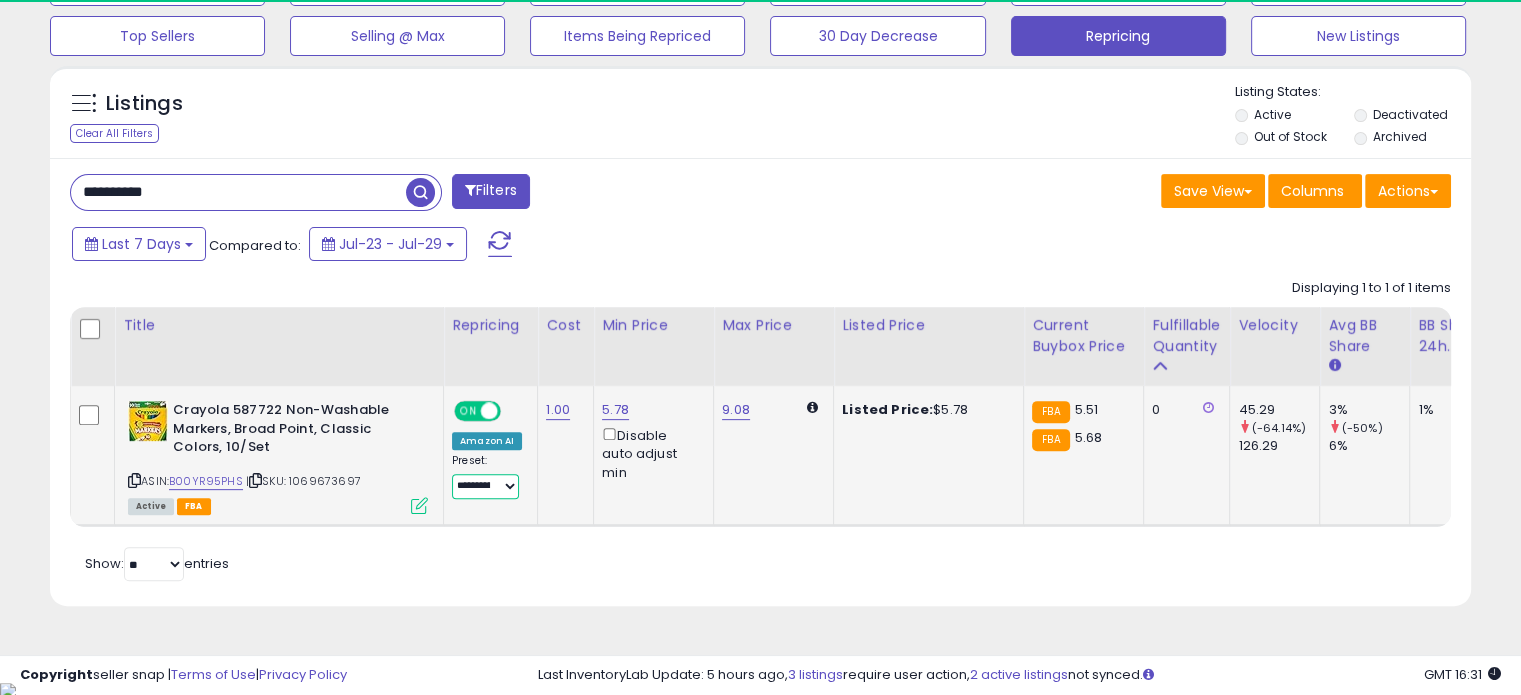 click on "**********" at bounding box center [485, 486] 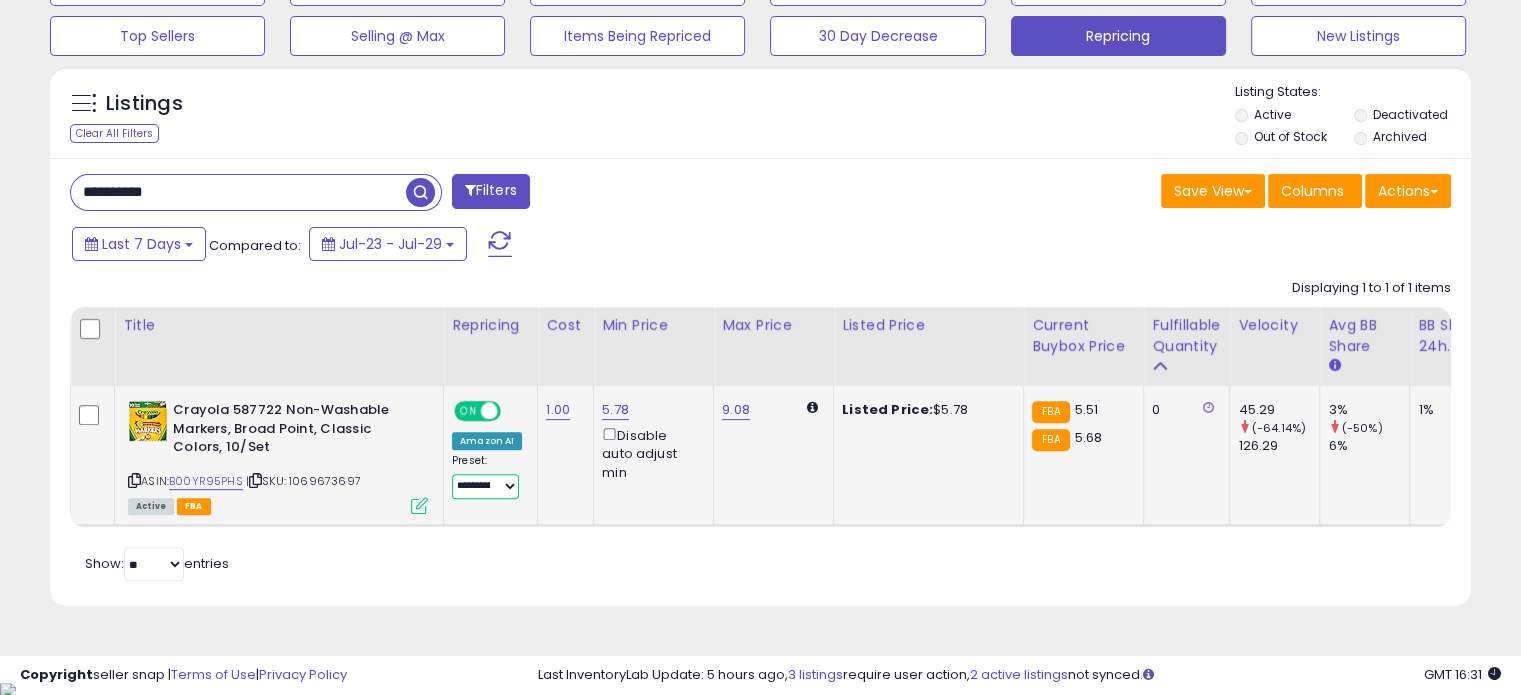 select on "**********" 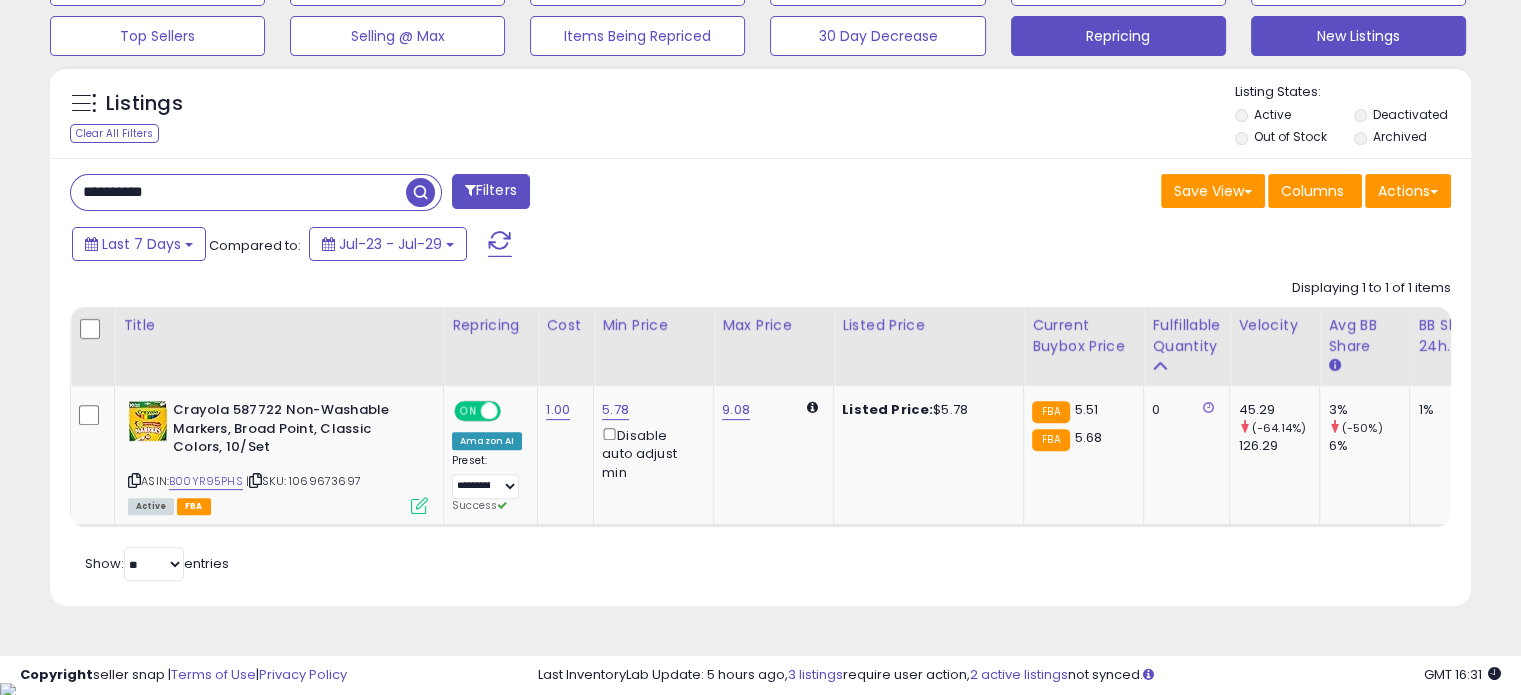 click on "New Listings" at bounding box center (157, -14) 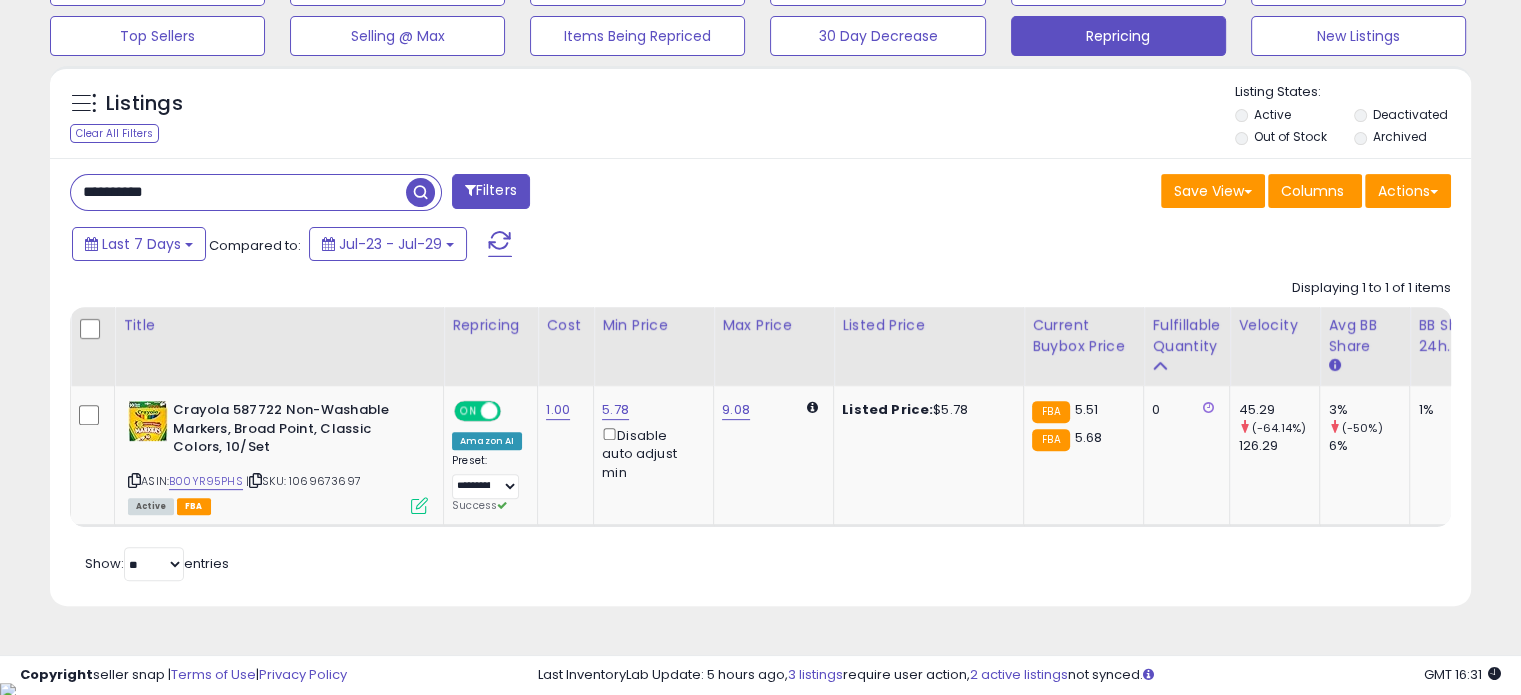 scroll, scrollTop: 999589, scrollLeft: 999168, axis: both 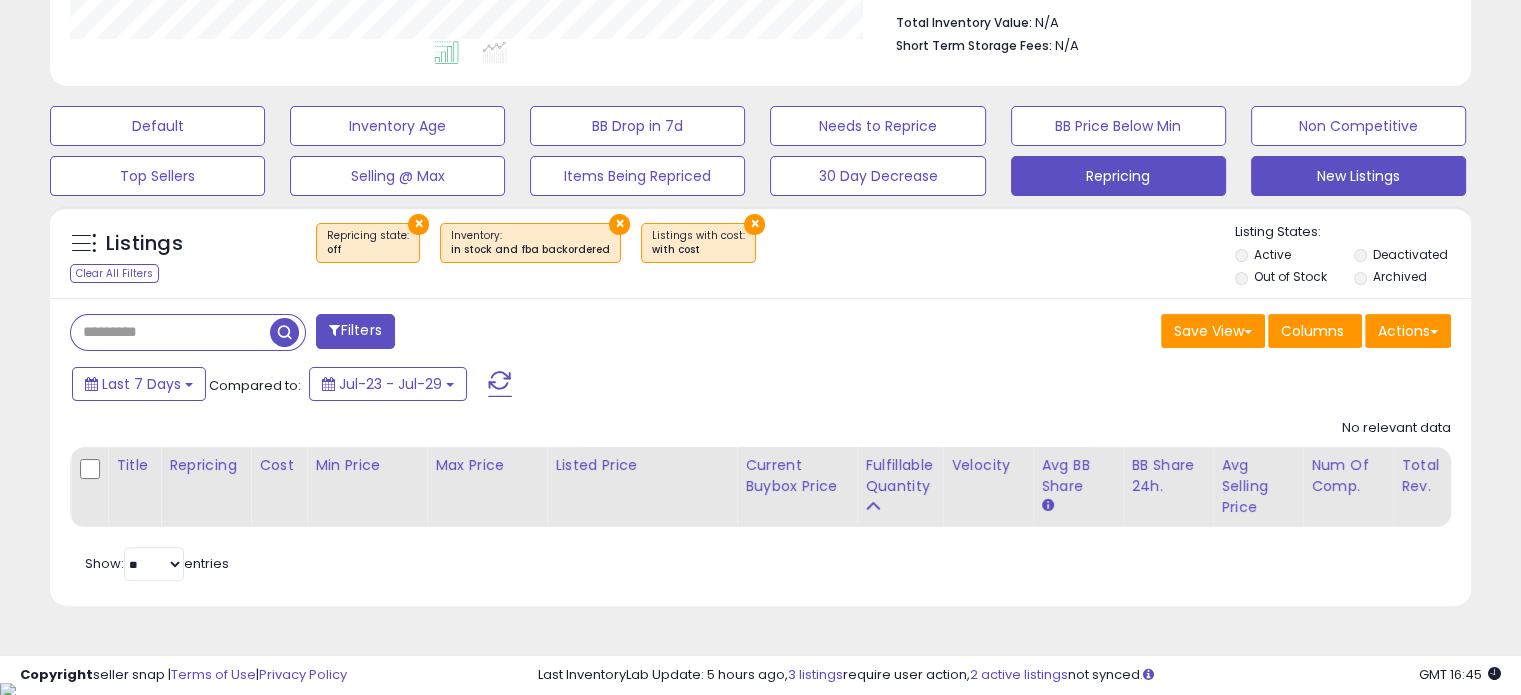 click on "Repricing" at bounding box center (157, 126) 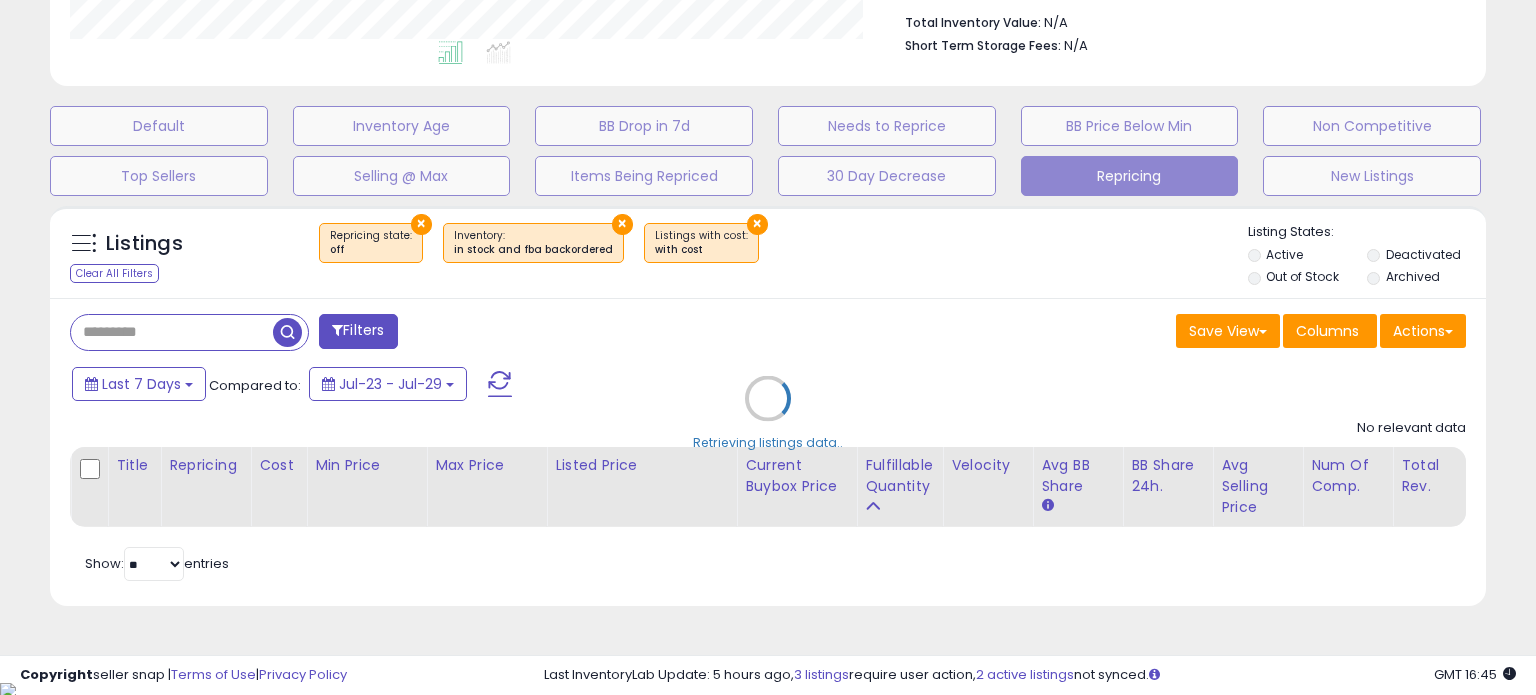 scroll, scrollTop: 999589, scrollLeft: 999168, axis: both 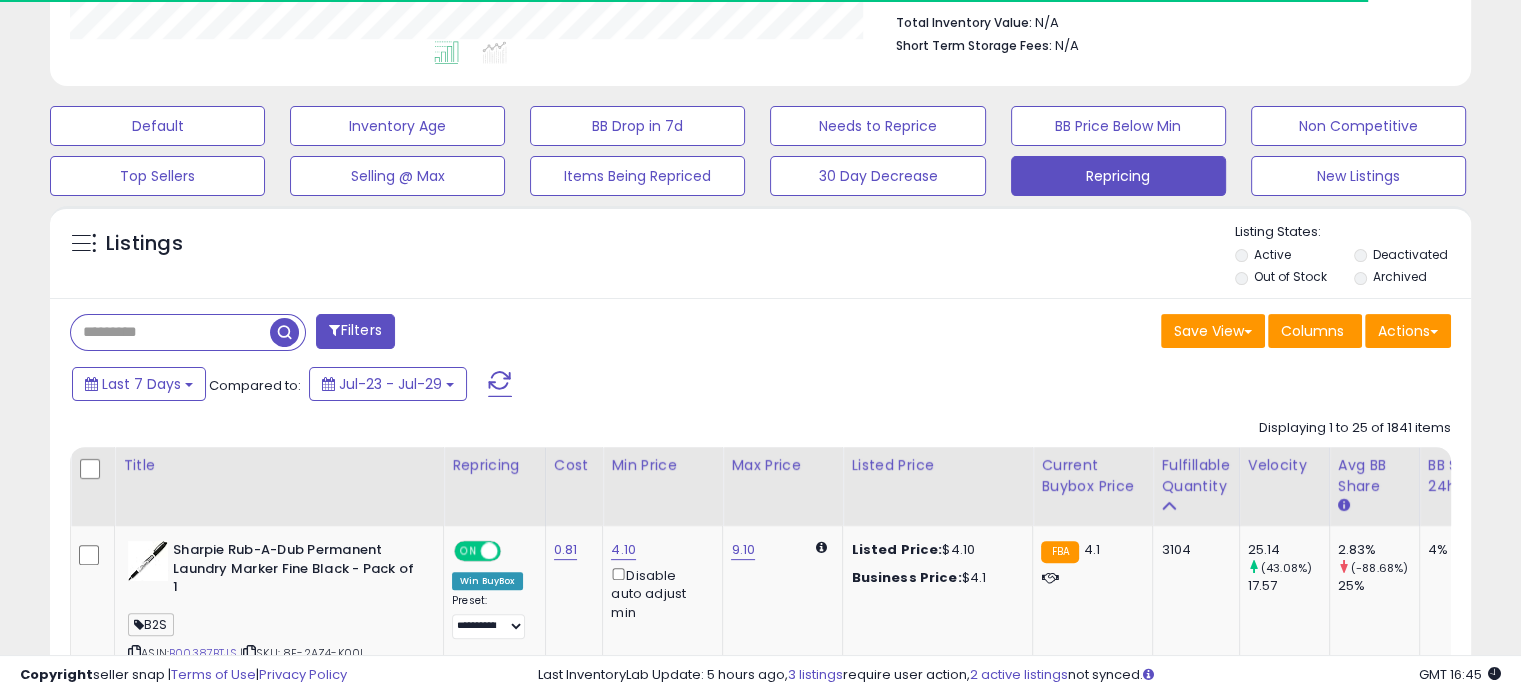 click at bounding box center [170, 332] 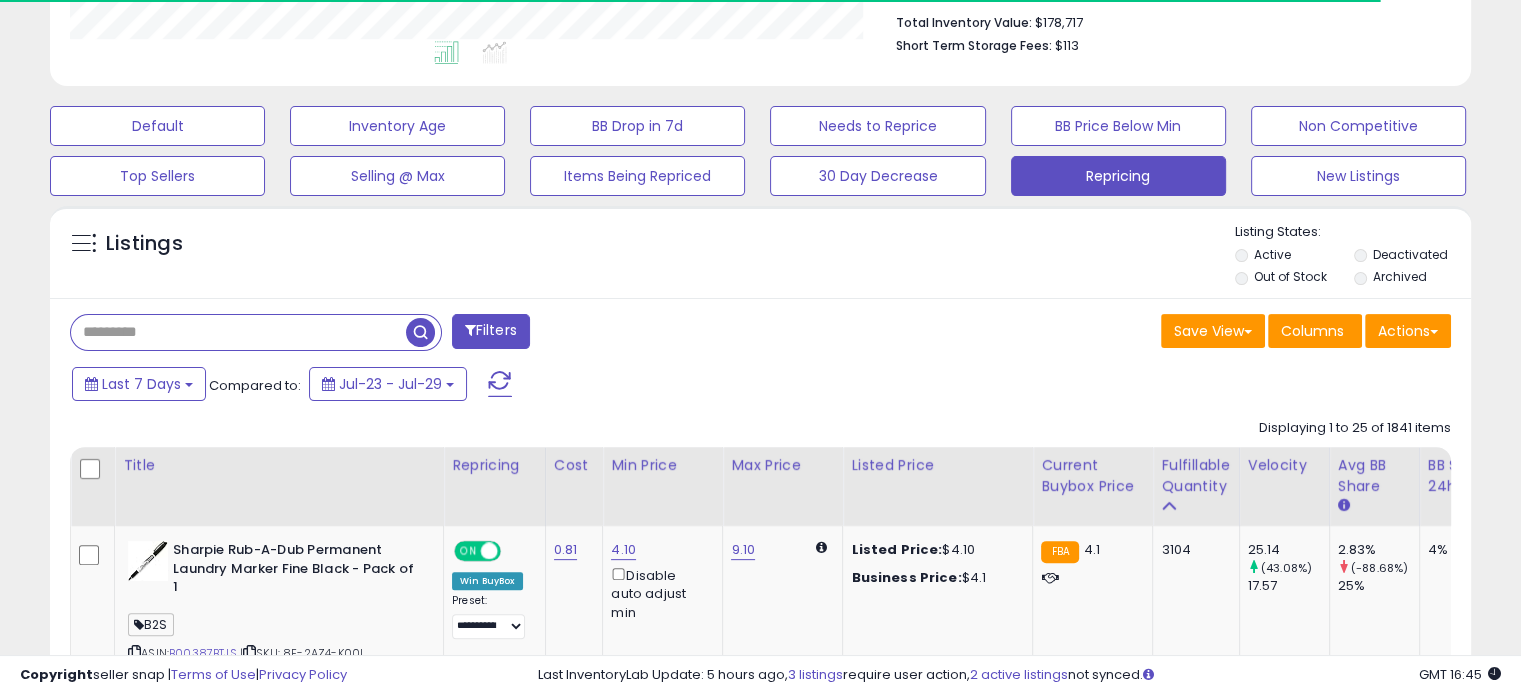 paste on "**********" 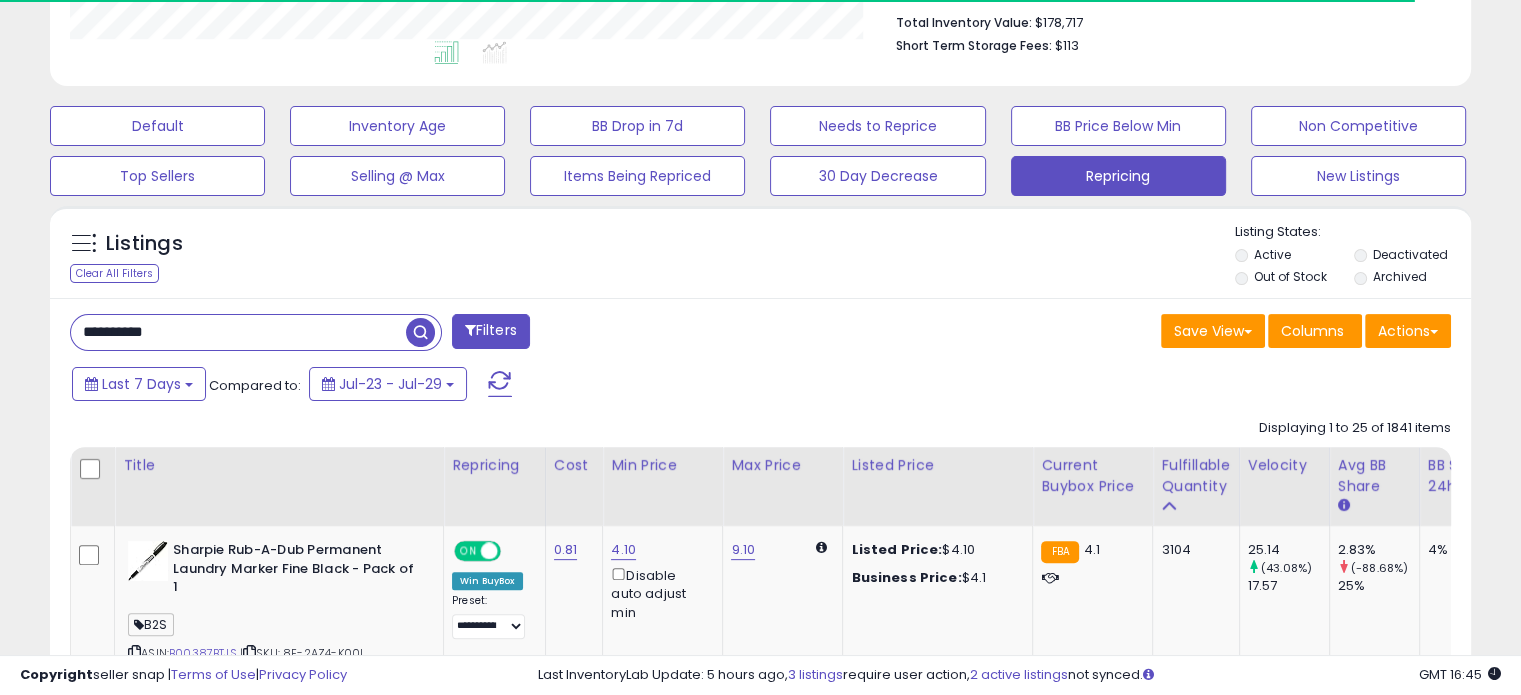 type on "**********" 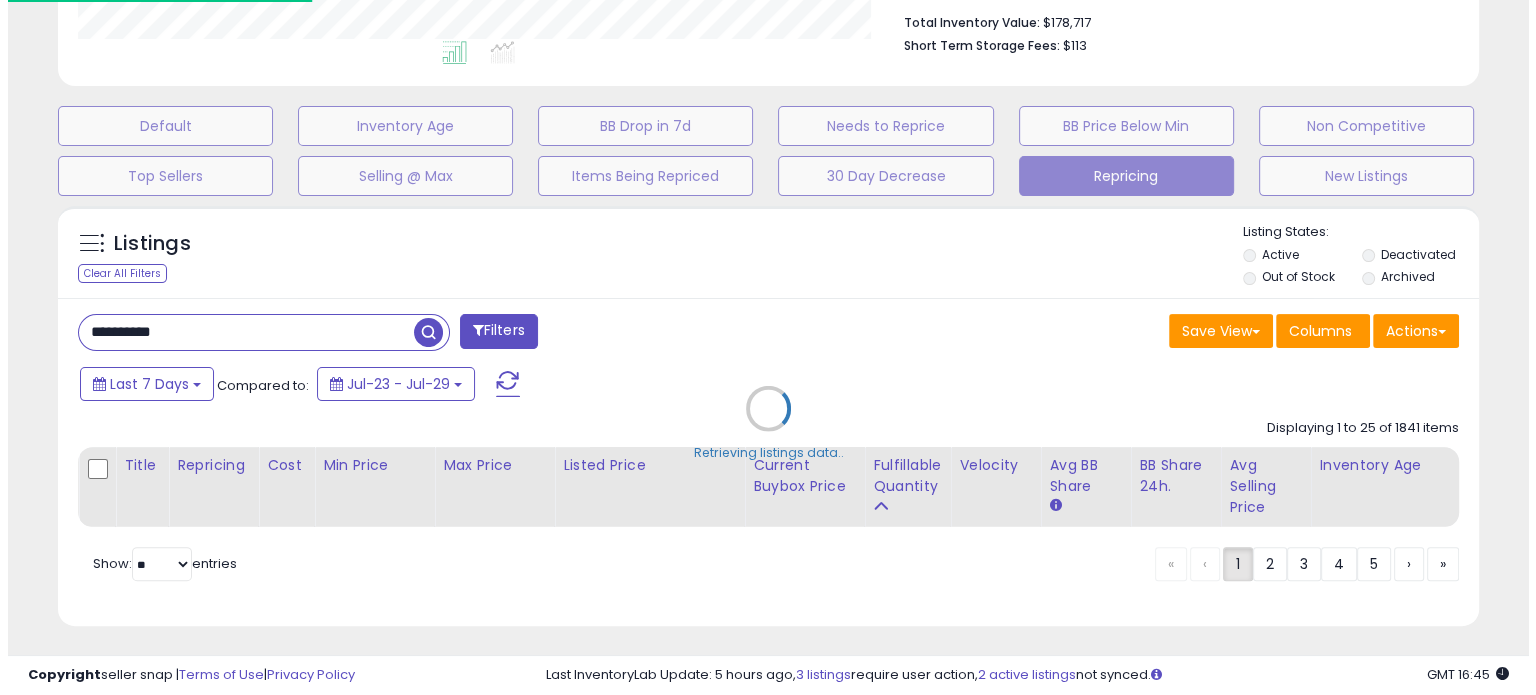 scroll, scrollTop: 999589, scrollLeft: 999168, axis: both 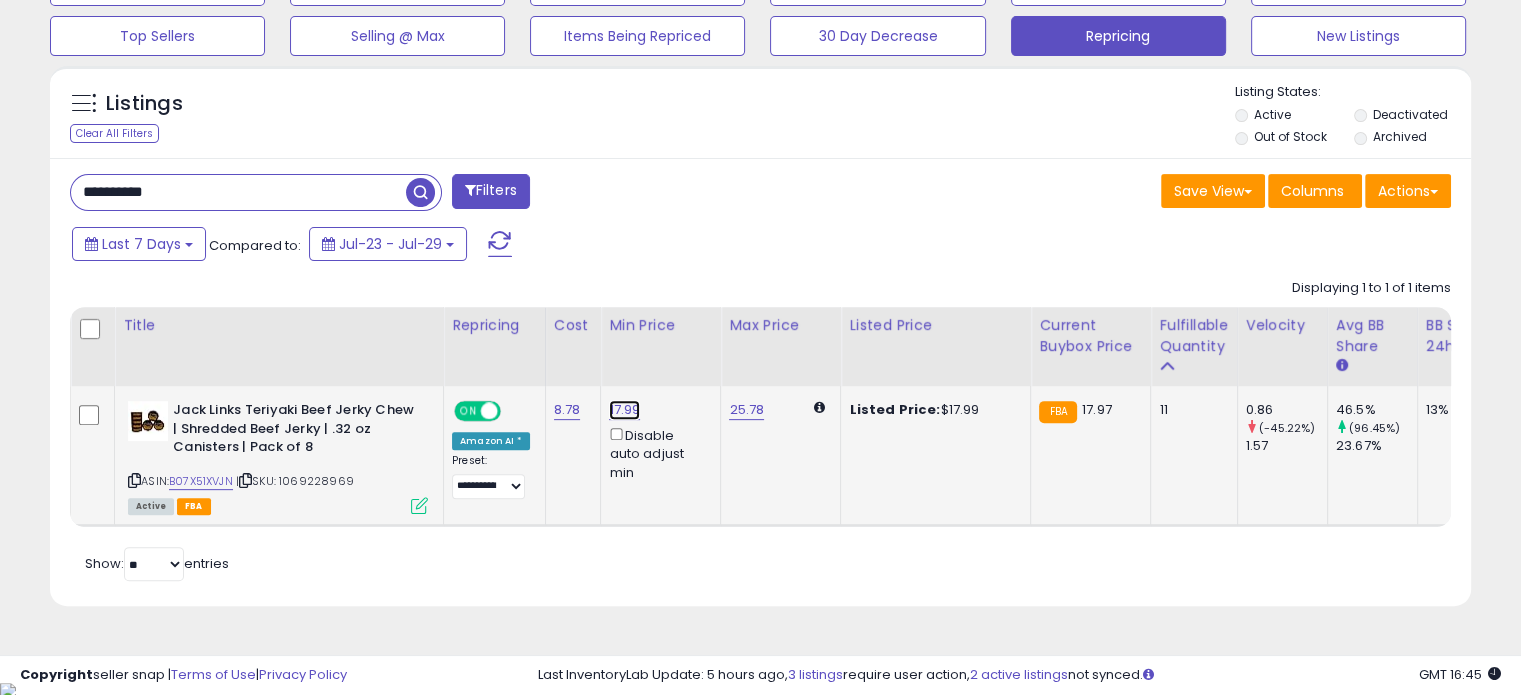 click on "17.99" at bounding box center [624, 410] 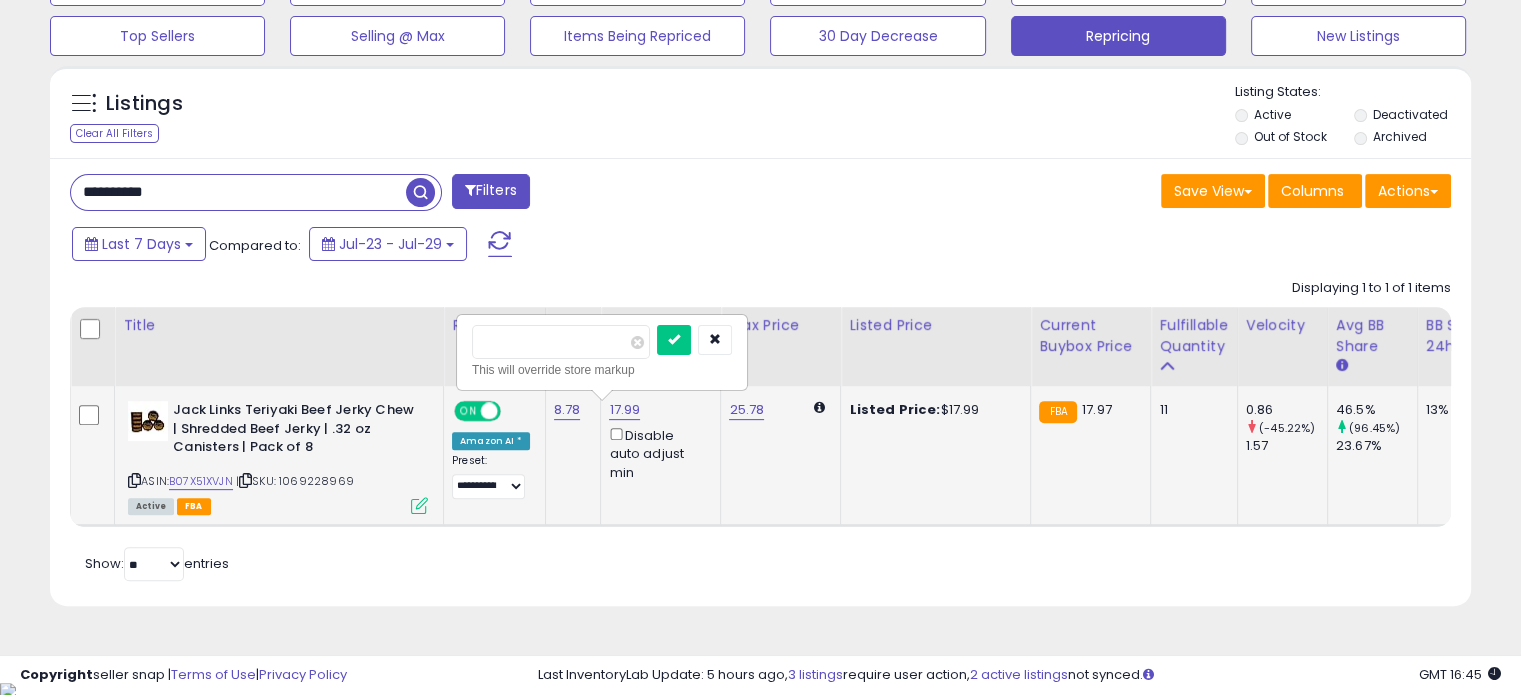 scroll, scrollTop: 999589, scrollLeft: 999176, axis: both 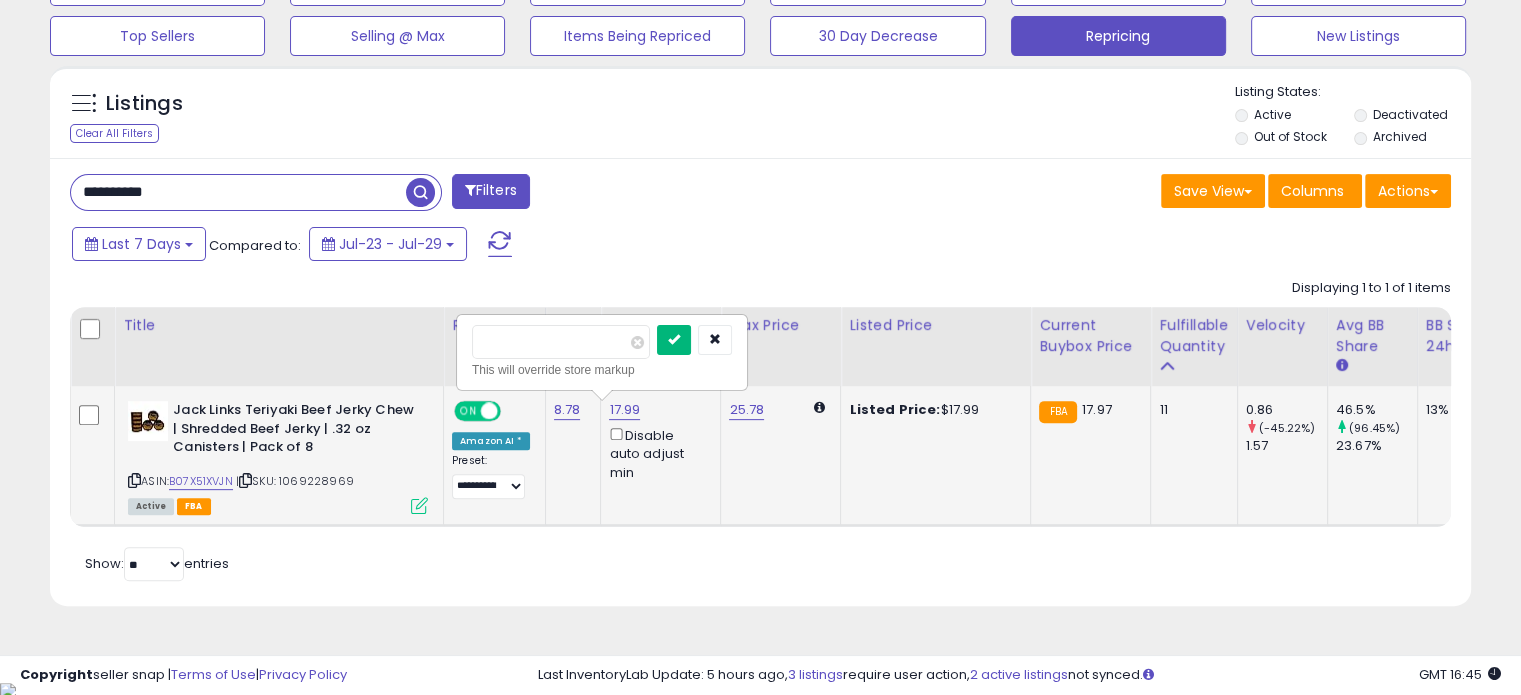 type on "*****" 